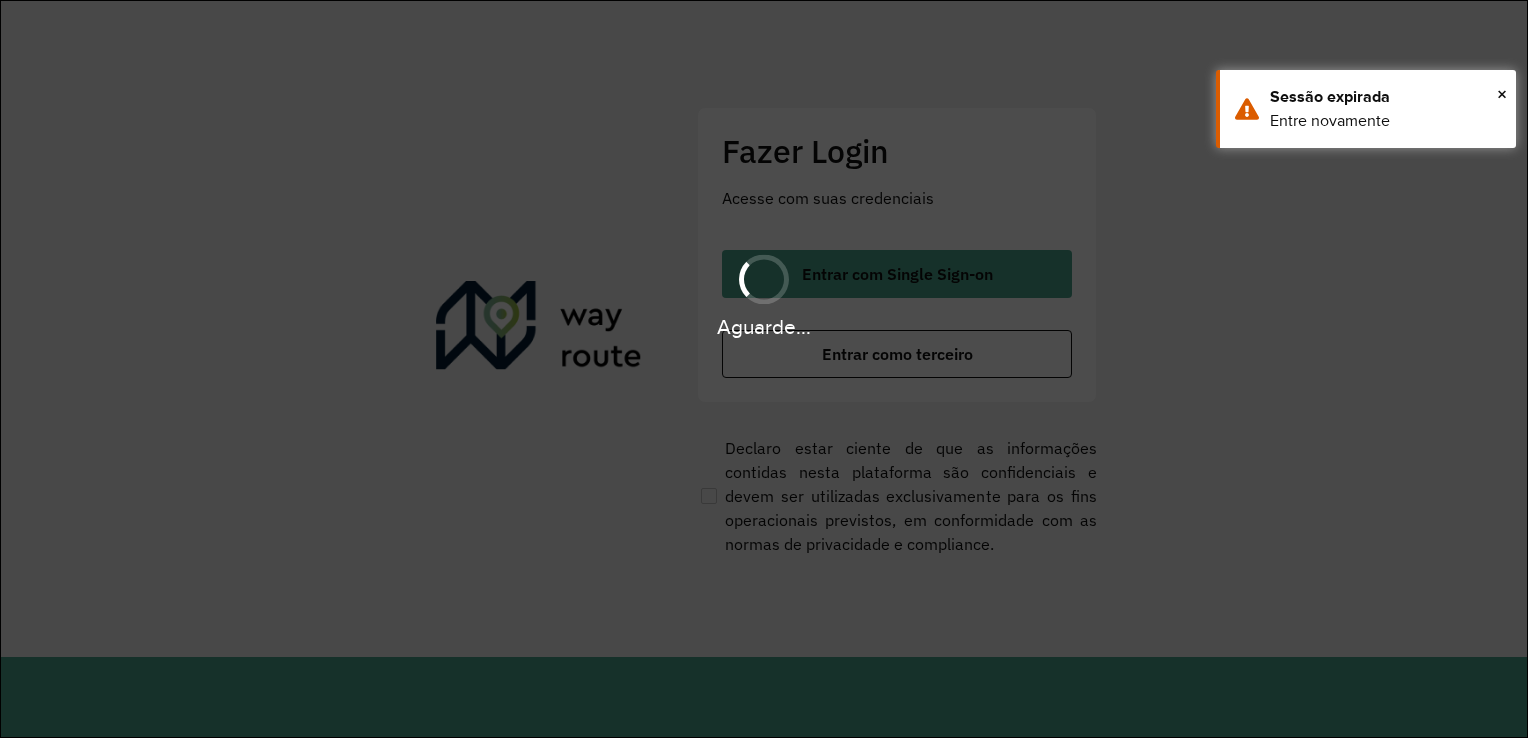 scroll, scrollTop: 0, scrollLeft: 0, axis: both 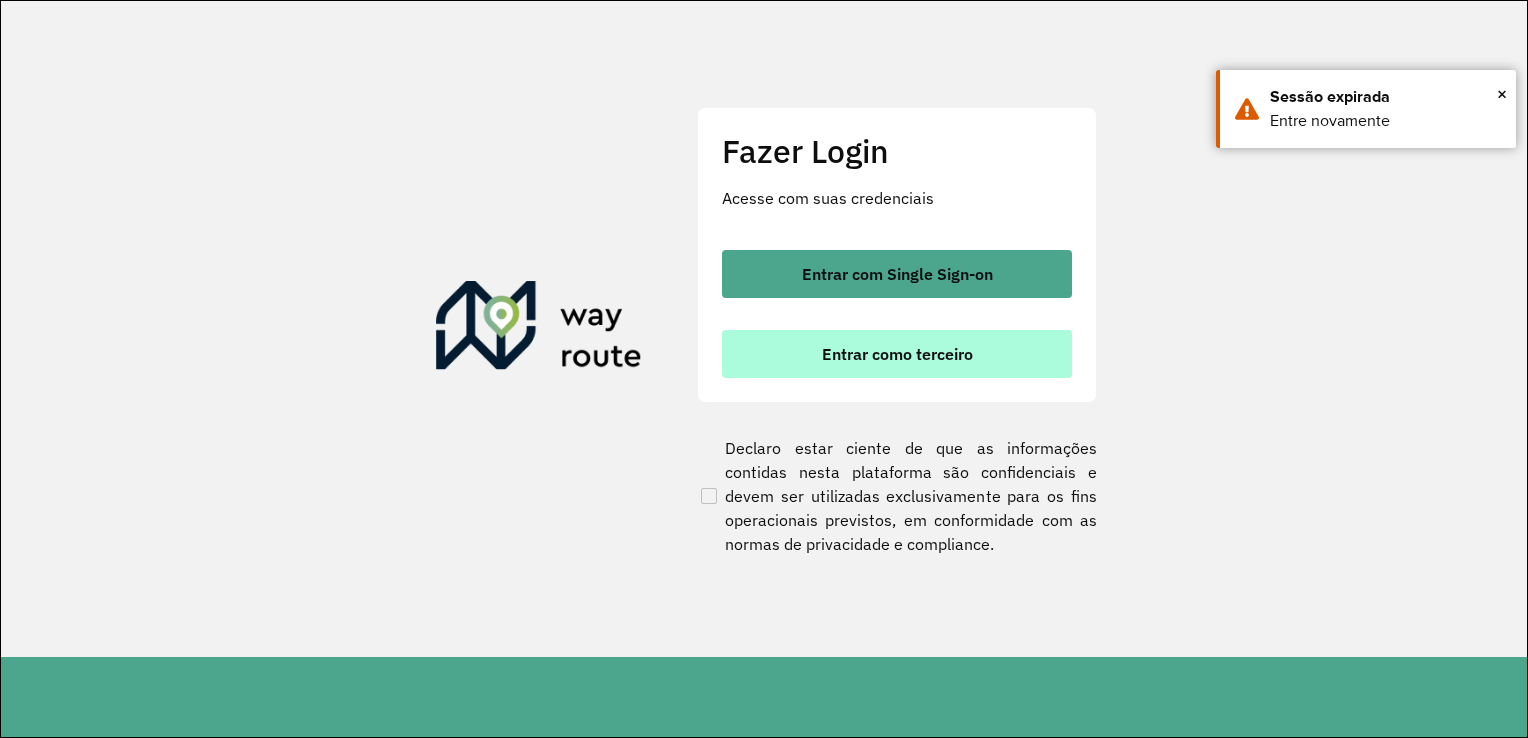 click on "Entrar como terceiro" at bounding box center [897, 354] 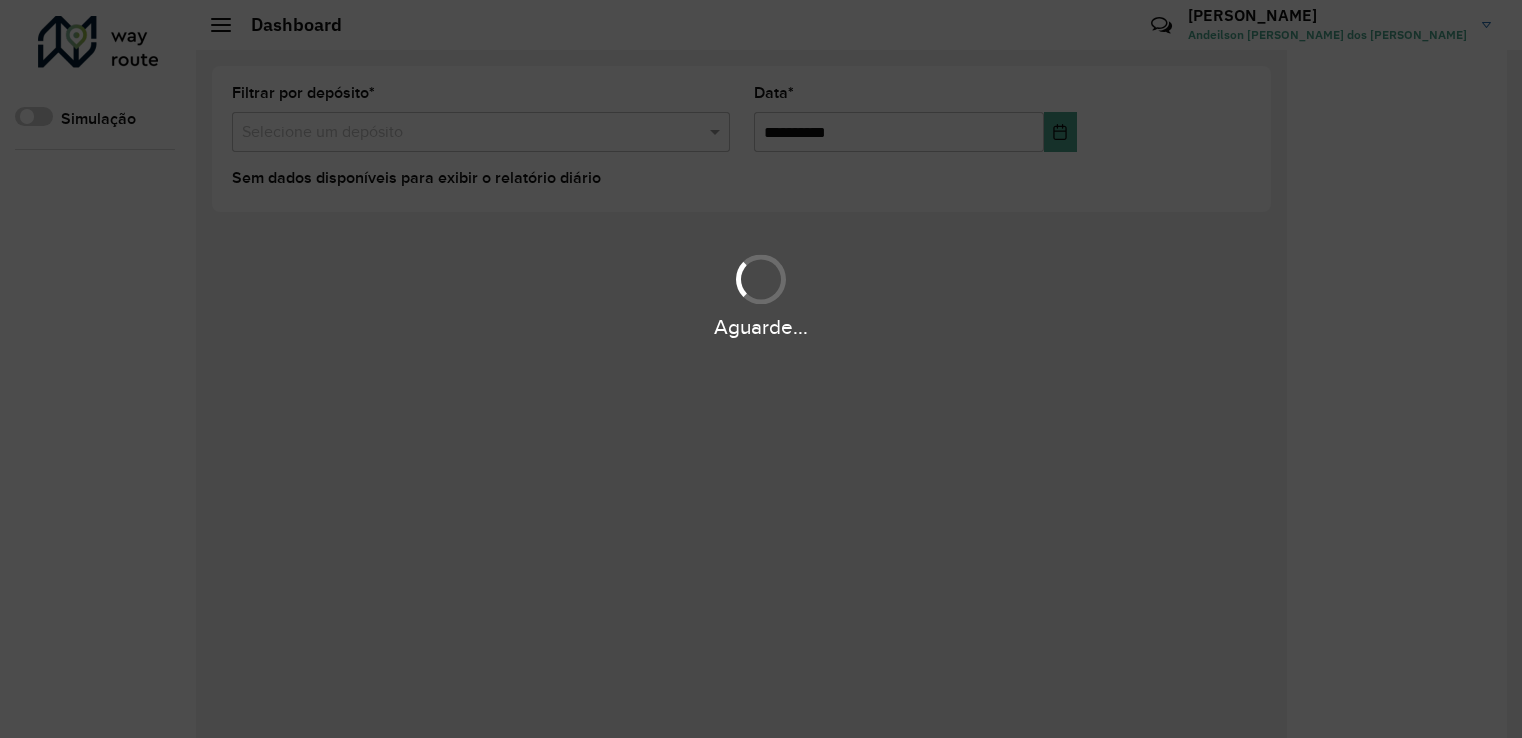 scroll, scrollTop: 0, scrollLeft: 0, axis: both 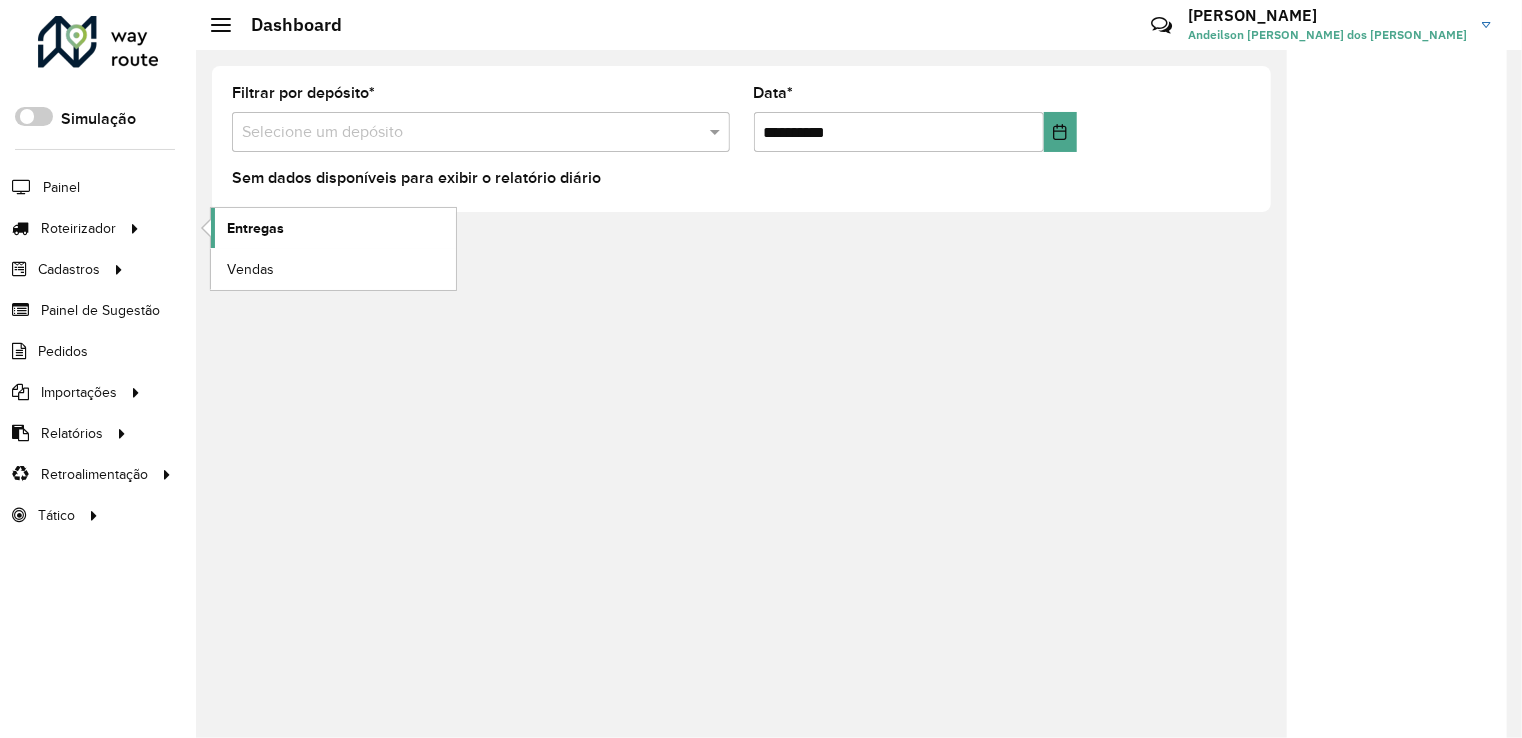 click on "Entregas" 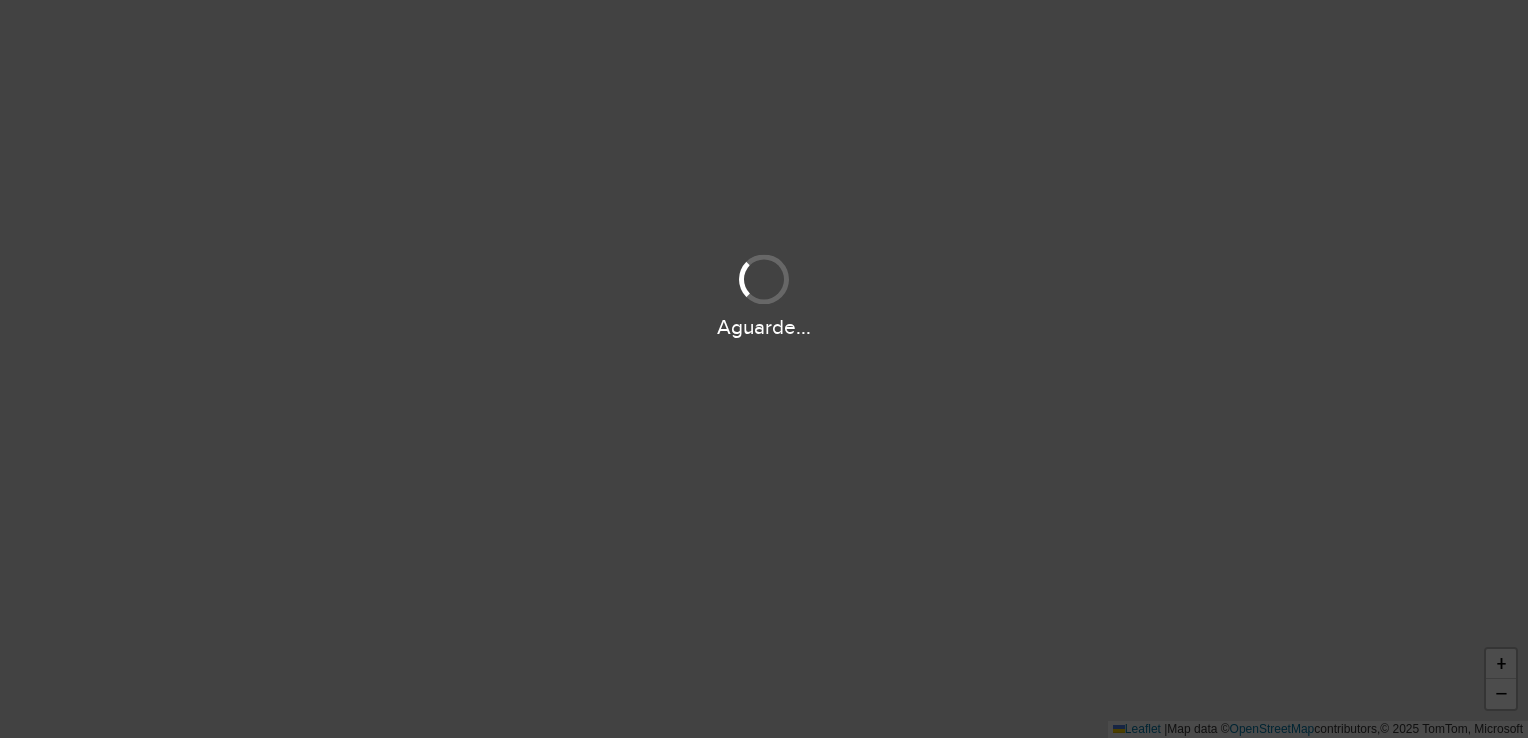 scroll, scrollTop: 0, scrollLeft: 0, axis: both 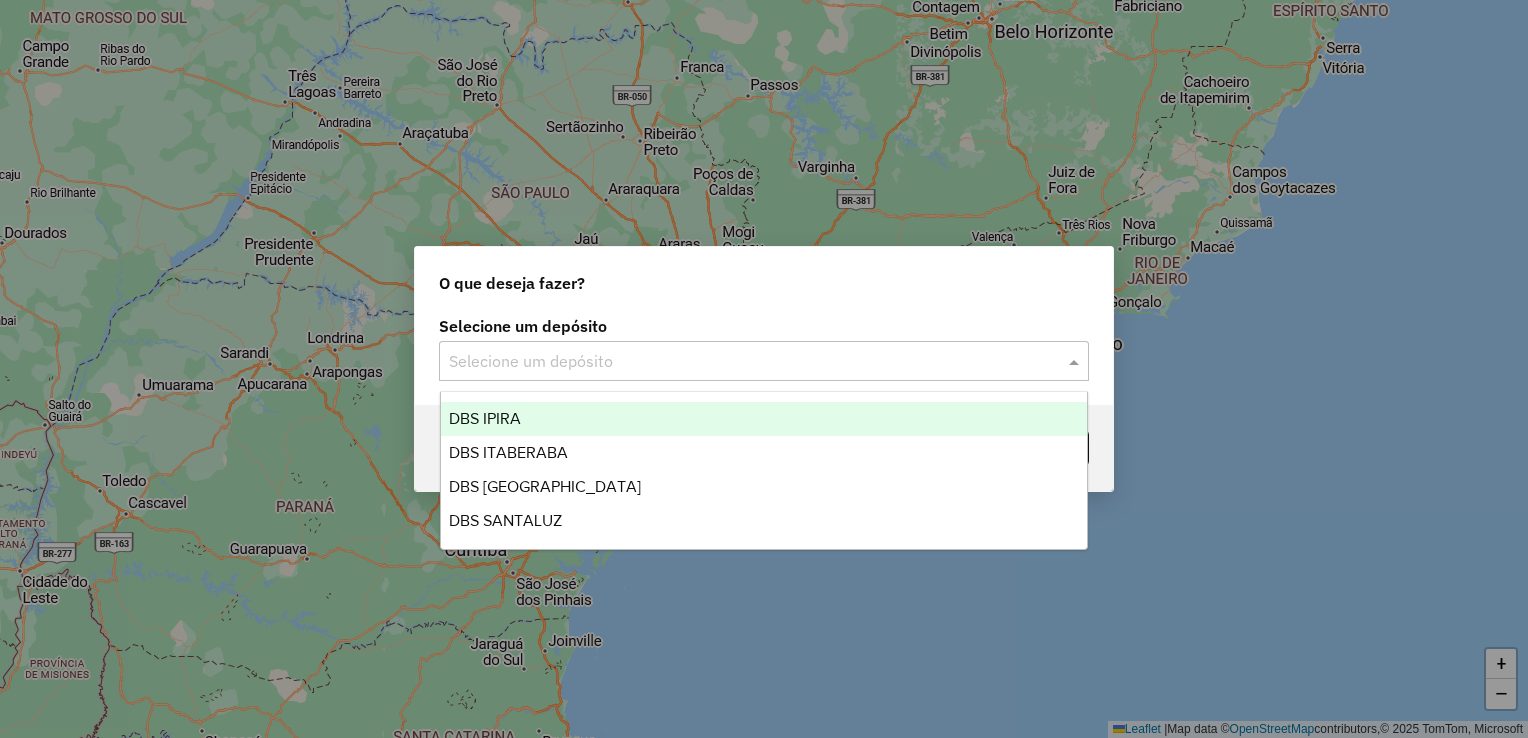 click on "Selecione um depósito" 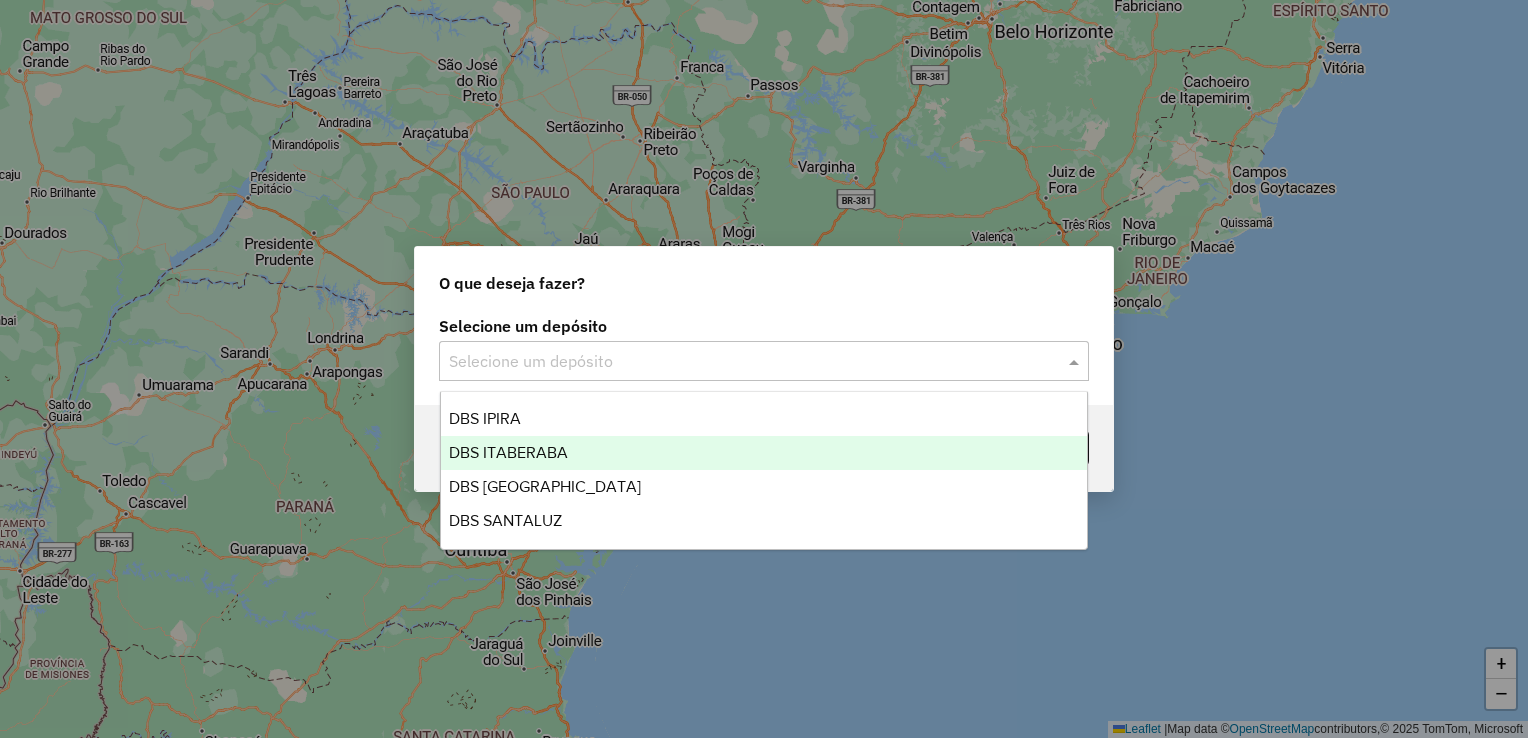 click on "DBS ITABERABA" at bounding box center [508, 452] 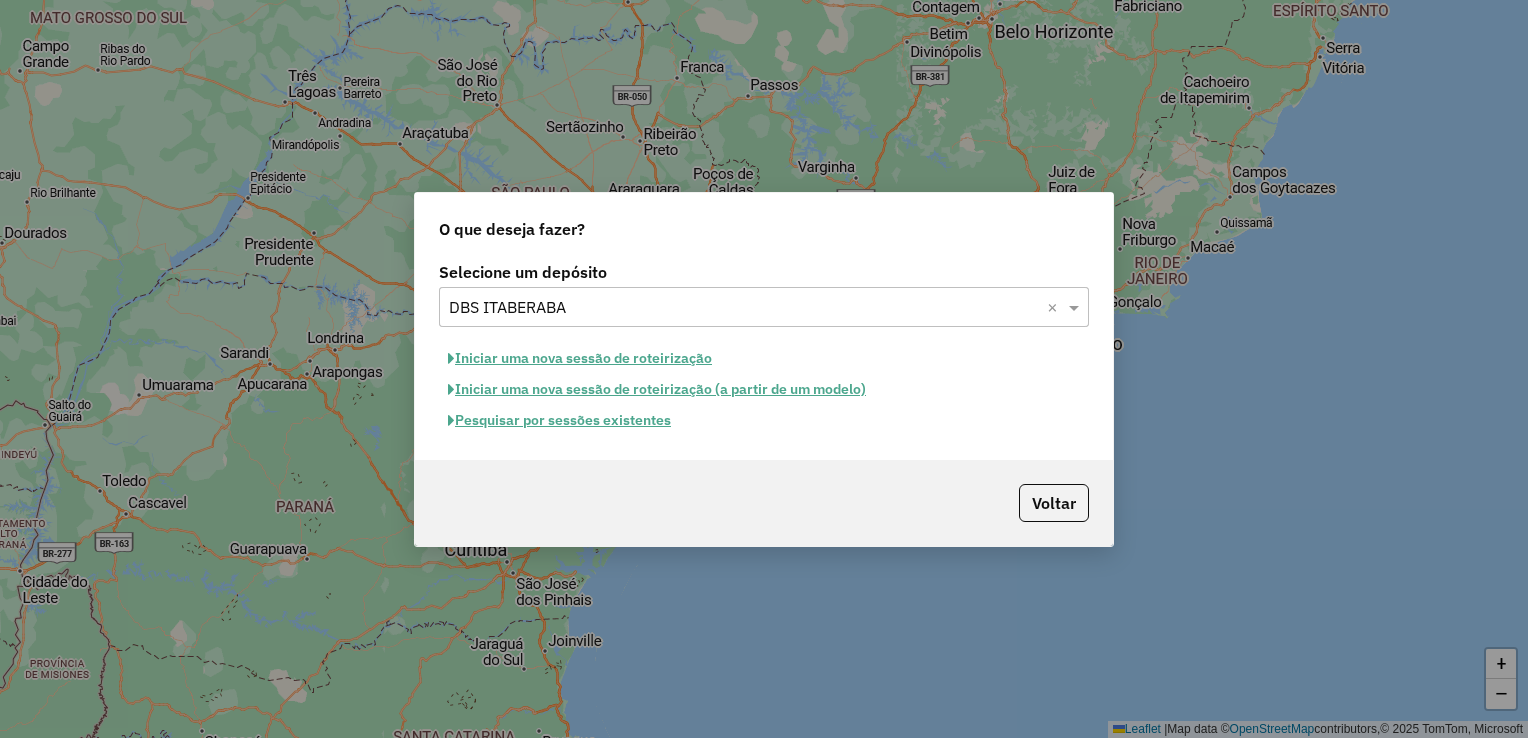click on "Pesquisar por sessões existentes" 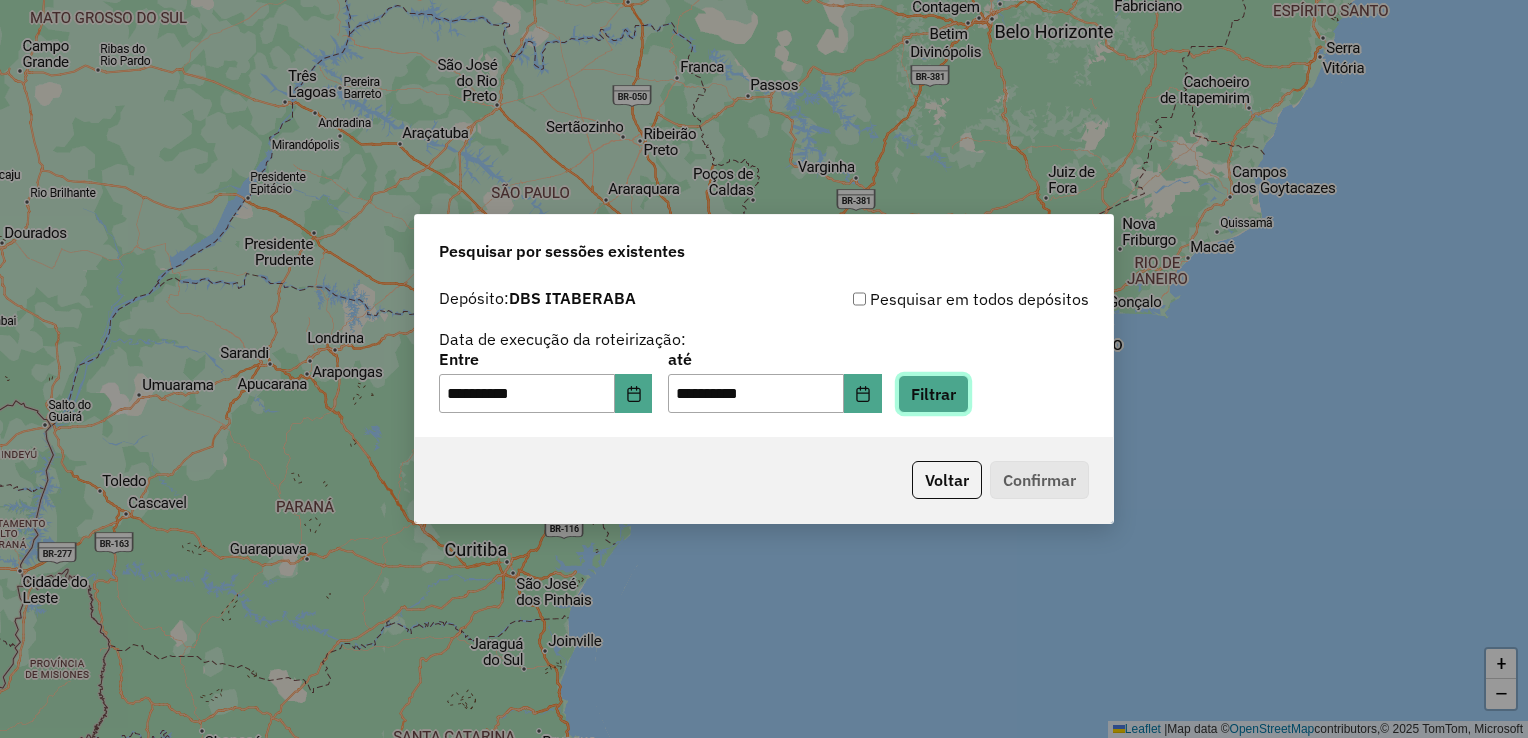 click on "Filtrar" 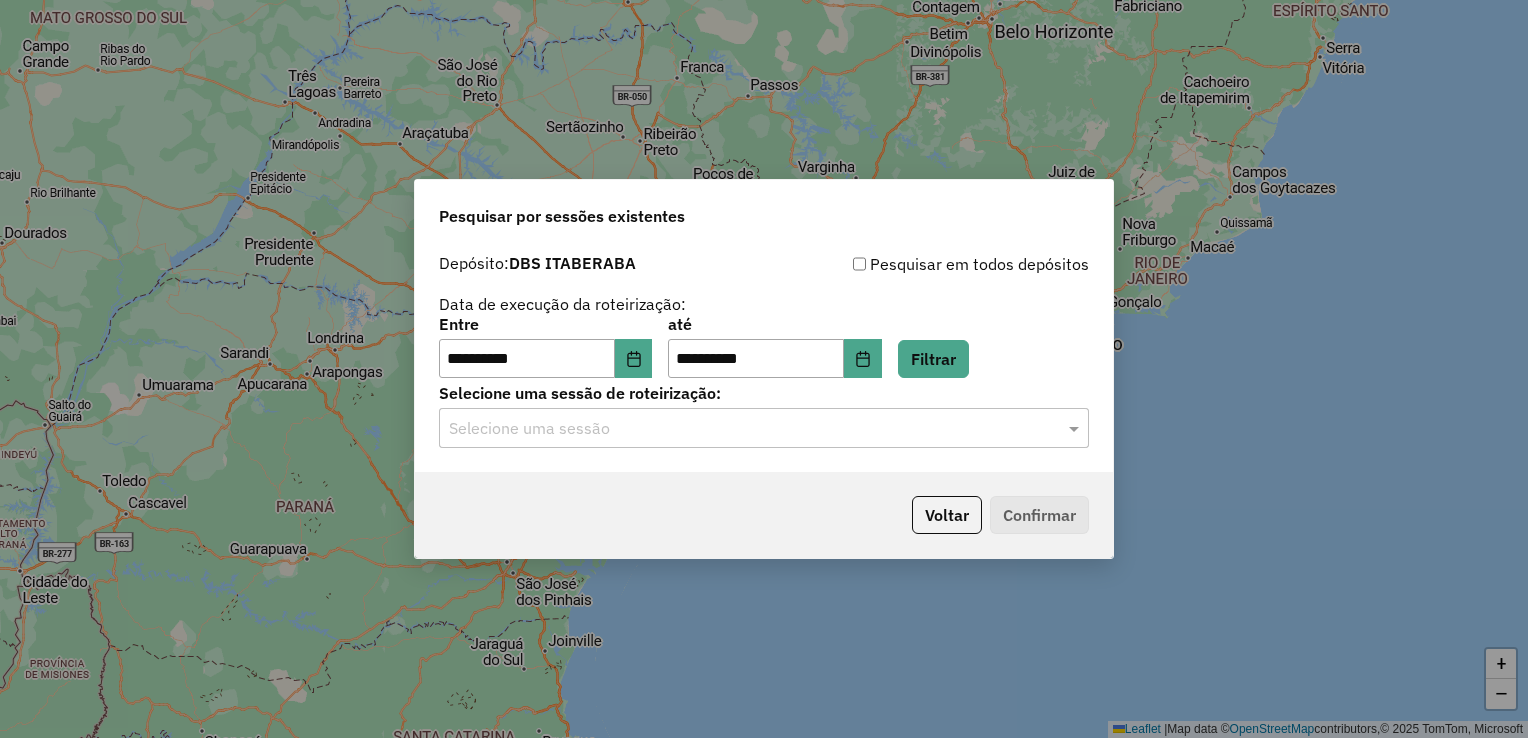 click 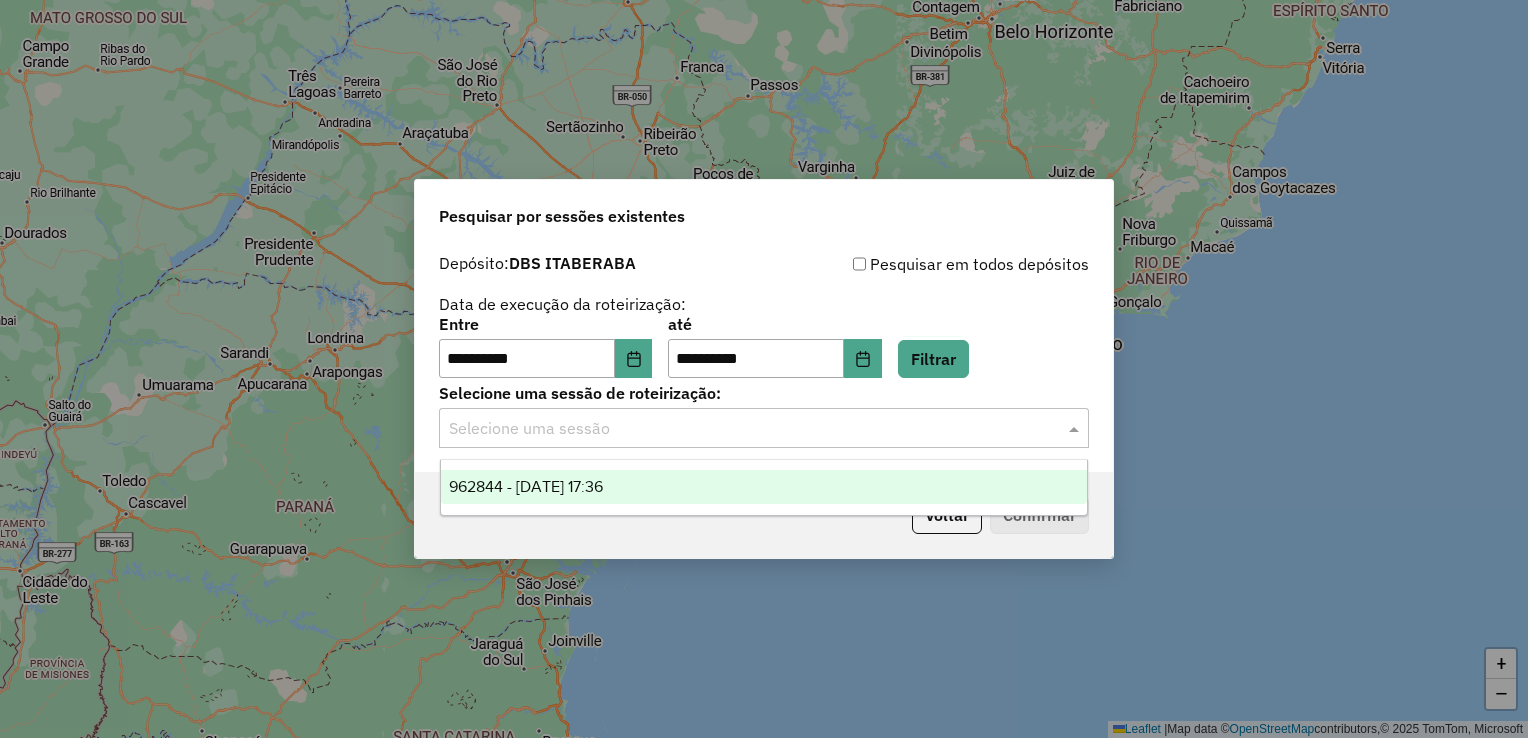 click on "962844 - 10/07/2025 17:36" at bounding box center (764, 487) 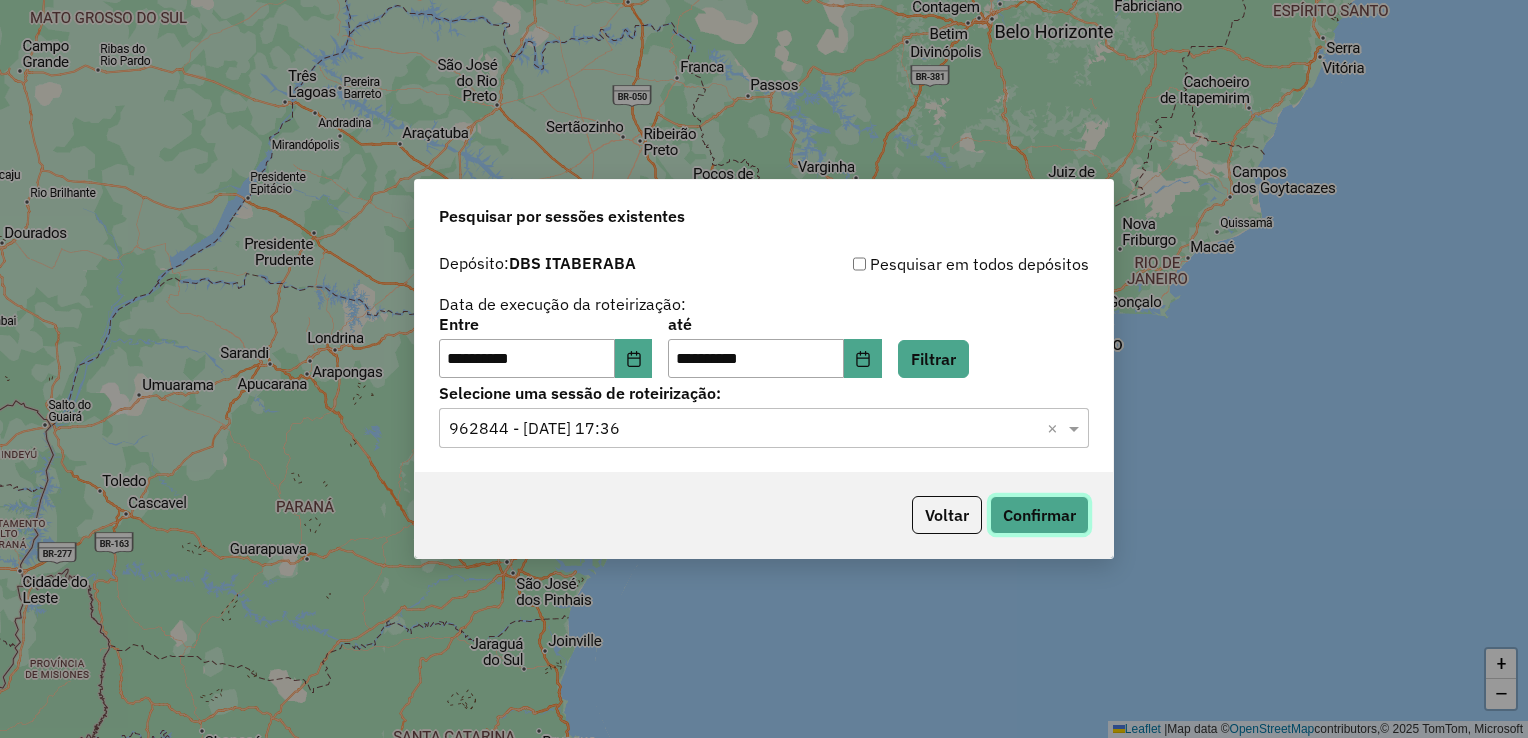 click on "Confirmar" 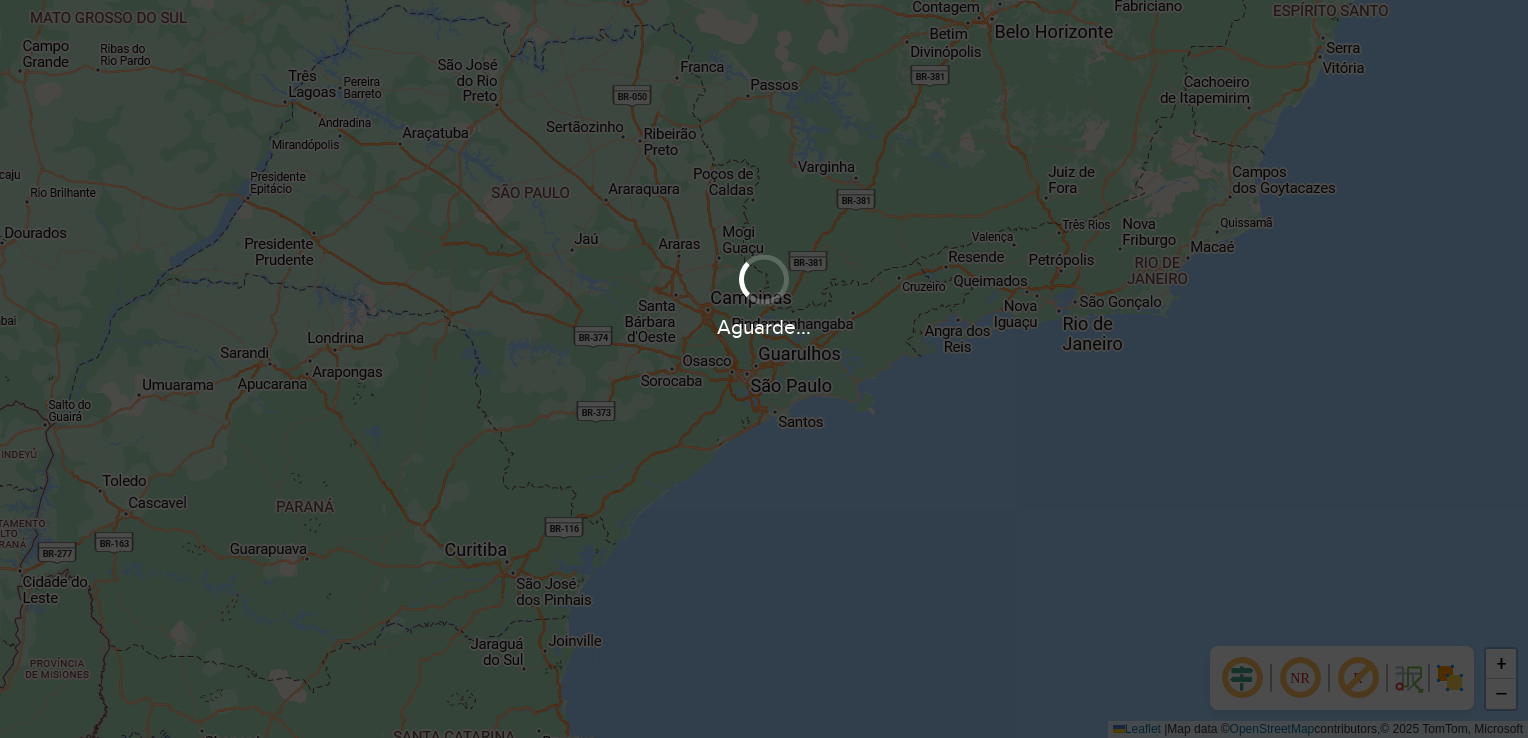 scroll, scrollTop: 0, scrollLeft: 0, axis: both 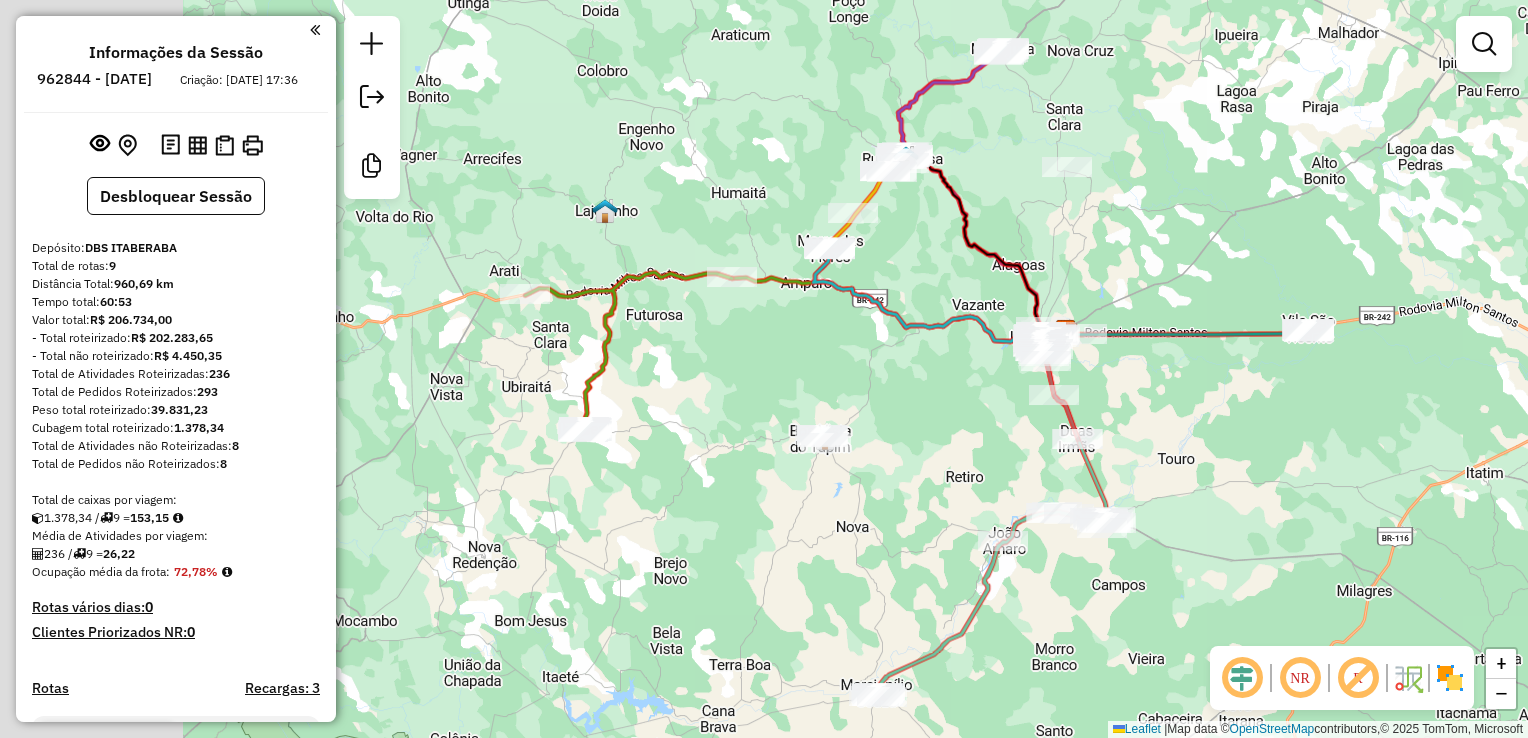 drag, startPoint x: 560, startPoint y: 439, endPoint x: 920, endPoint y: 402, distance: 361.8964 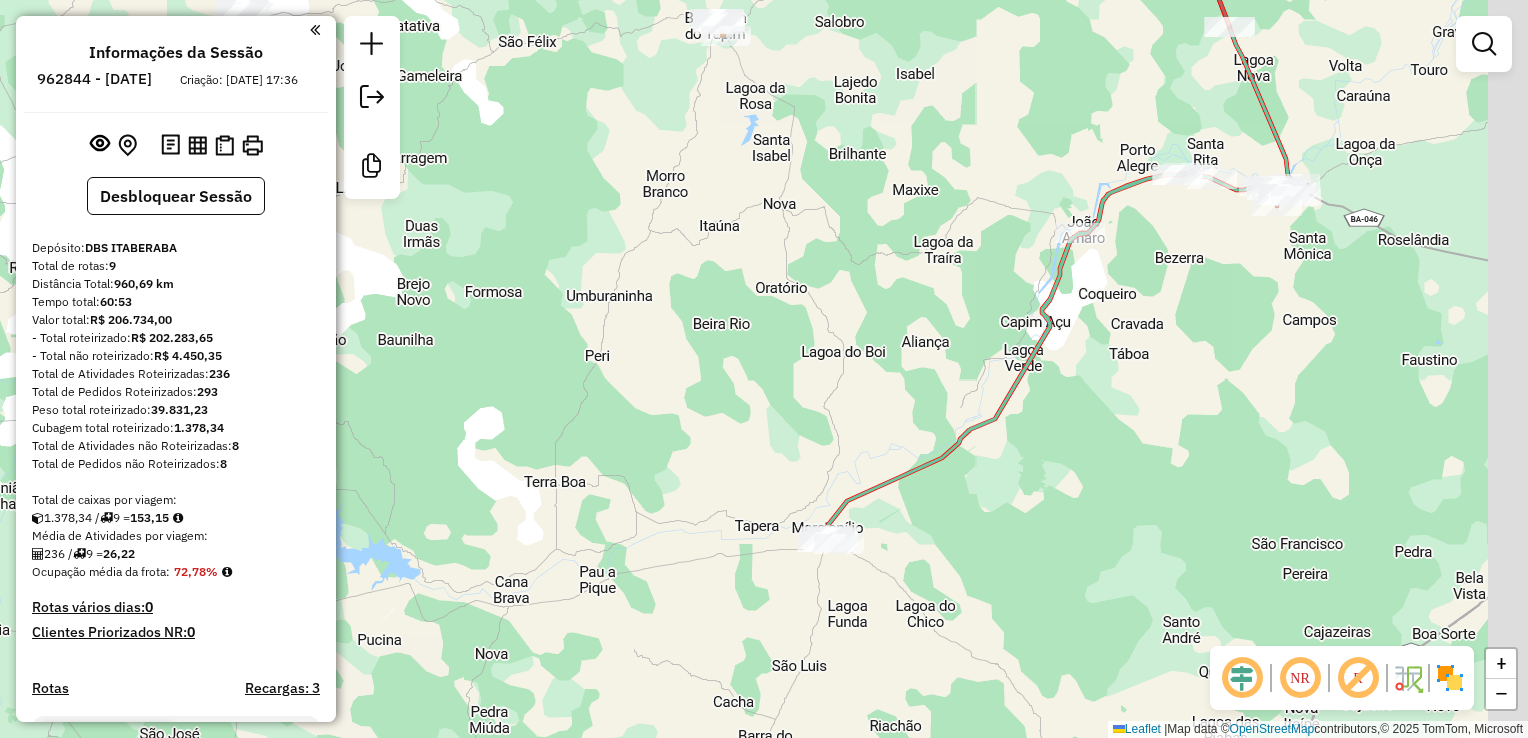 drag, startPoint x: 1227, startPoint y: 246, endPoint x: 1041, endPoint y: 447, distance: 273.8558 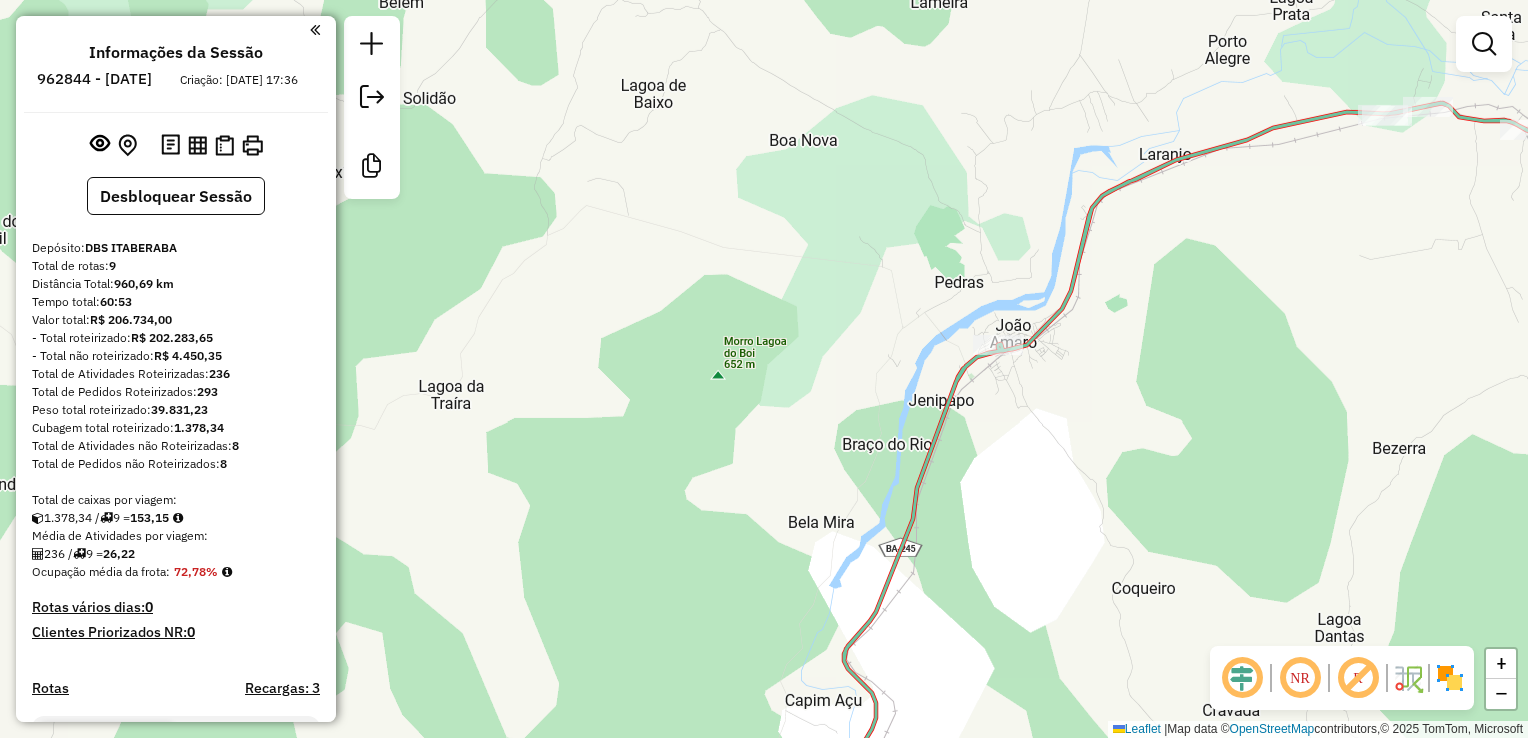 click on "Rota 6 - Placa SKE6J31  426 - DEPOSITO DA [PERSON_NAME] de atendimento Grade de atendimento Capacidade Transportadoras Veículos Cliente Pedidos  Rotas Selecione os dias de semana para filtrar as janelas de atendimento  Seg   Ter   Qua   Qui   Sex   Sáb   Dom  Informe o período da janela de atendimento: De: Até:  Filtrar exatamente a janela do cliente  Considerar janela de atendimento padrão  Selecione os dias de semana para filtrar as grades de atendimento  Seg   Ter   Qua   Qui   Sex   Sáb   Dom   Considerar clientes sem dia de atendimento cadastrado  Clientes fora do dia de atendimento selecionado Filtrar as atividades entre os valores definidos abaixo:  Peso mínimo:   Peso máximo:   Cubagem mínima:   Cubagem máxima:   De:   Até:  Filtrar as atividades entre o tempo de atendimento definido abaixo:  De:   Até:   Considerar capacidade total dos clientes não roteirizados Transportadora: Selecione um ou mais itens Tipo de veículo: Selecione um ou mais itens Veículo: Selecione um ou mais itens +" 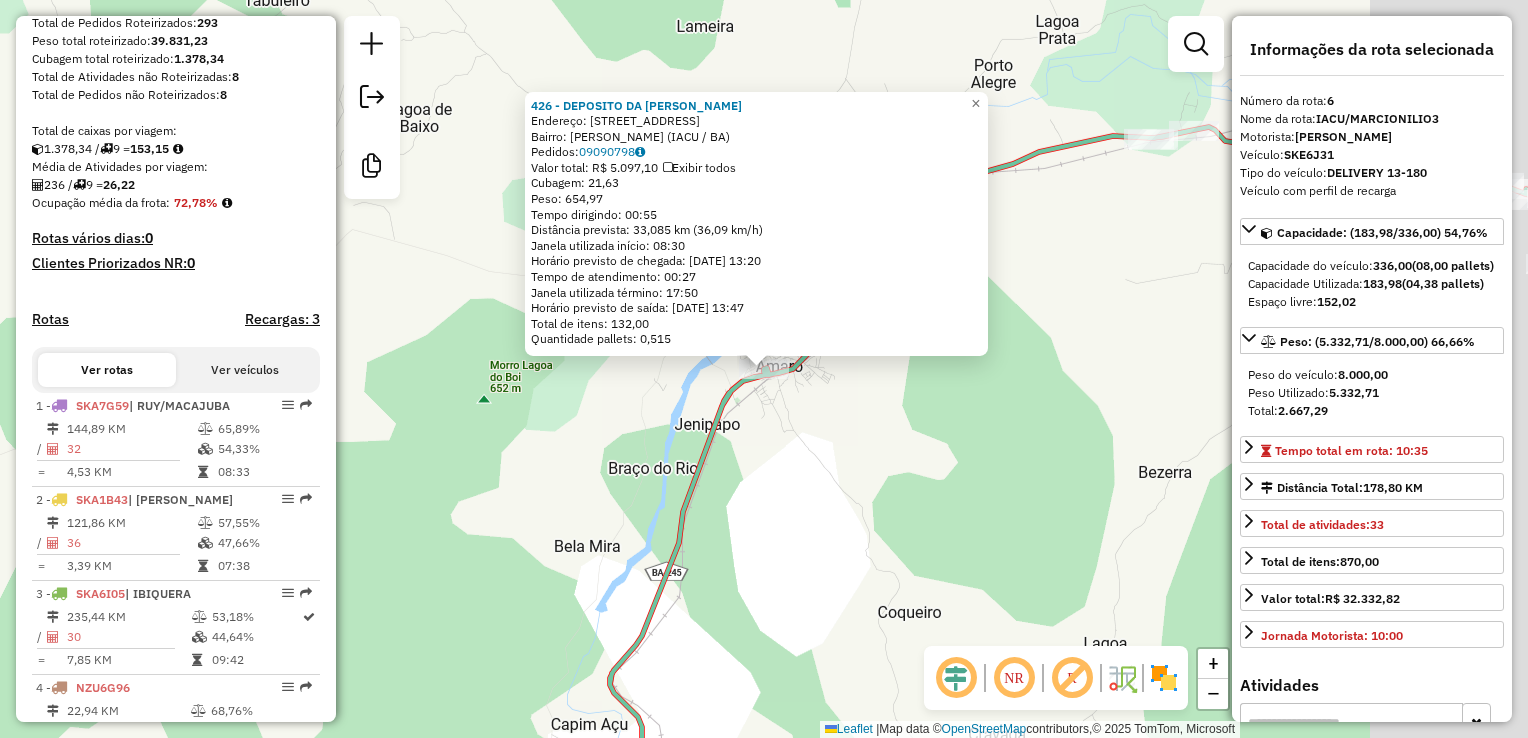 scroll, scrollTop: 1232, scrollLeft: 0, axis: vertical 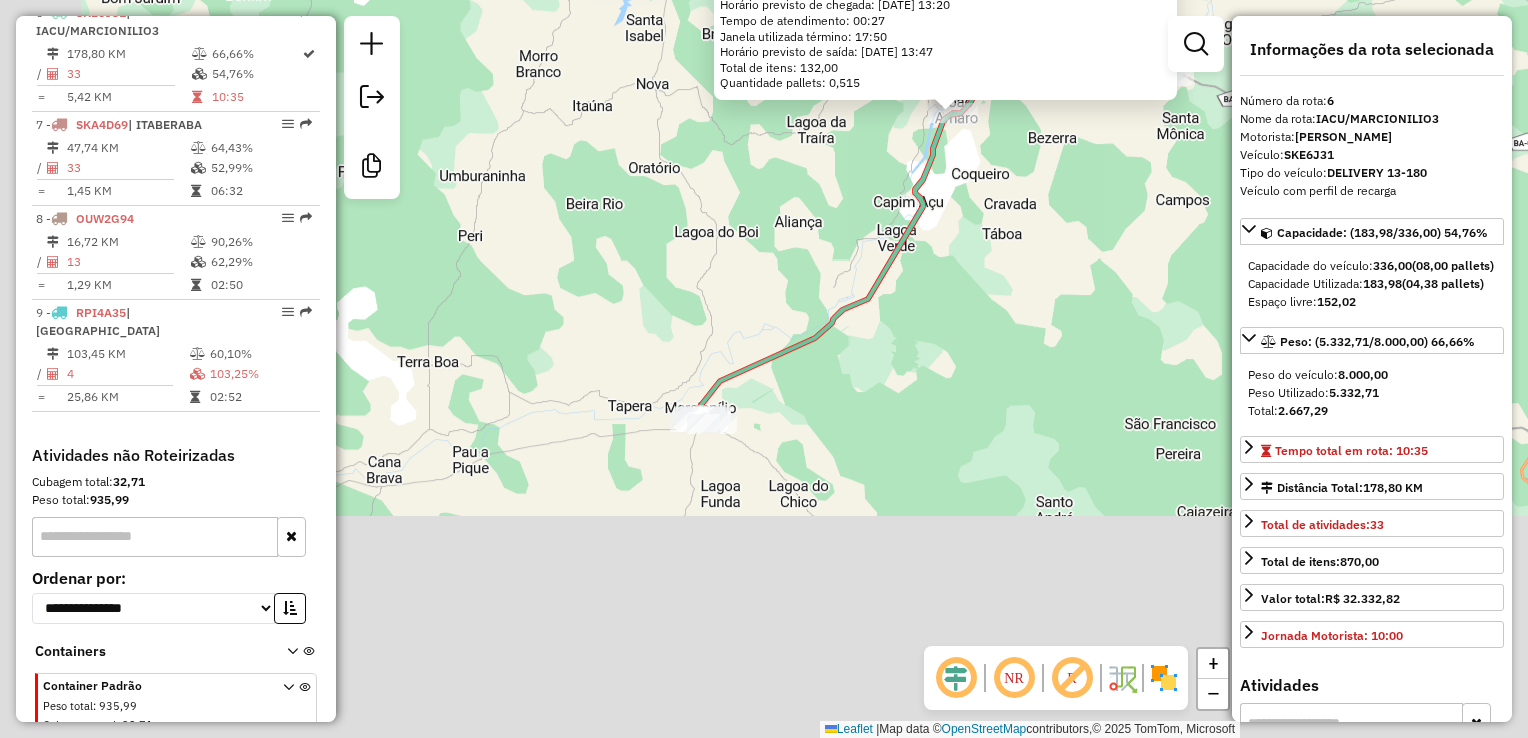 drag, startPoint x: 913, startPoint y: 548, endPoint x: 1005, endPoint y: 175, distance: 384.17834 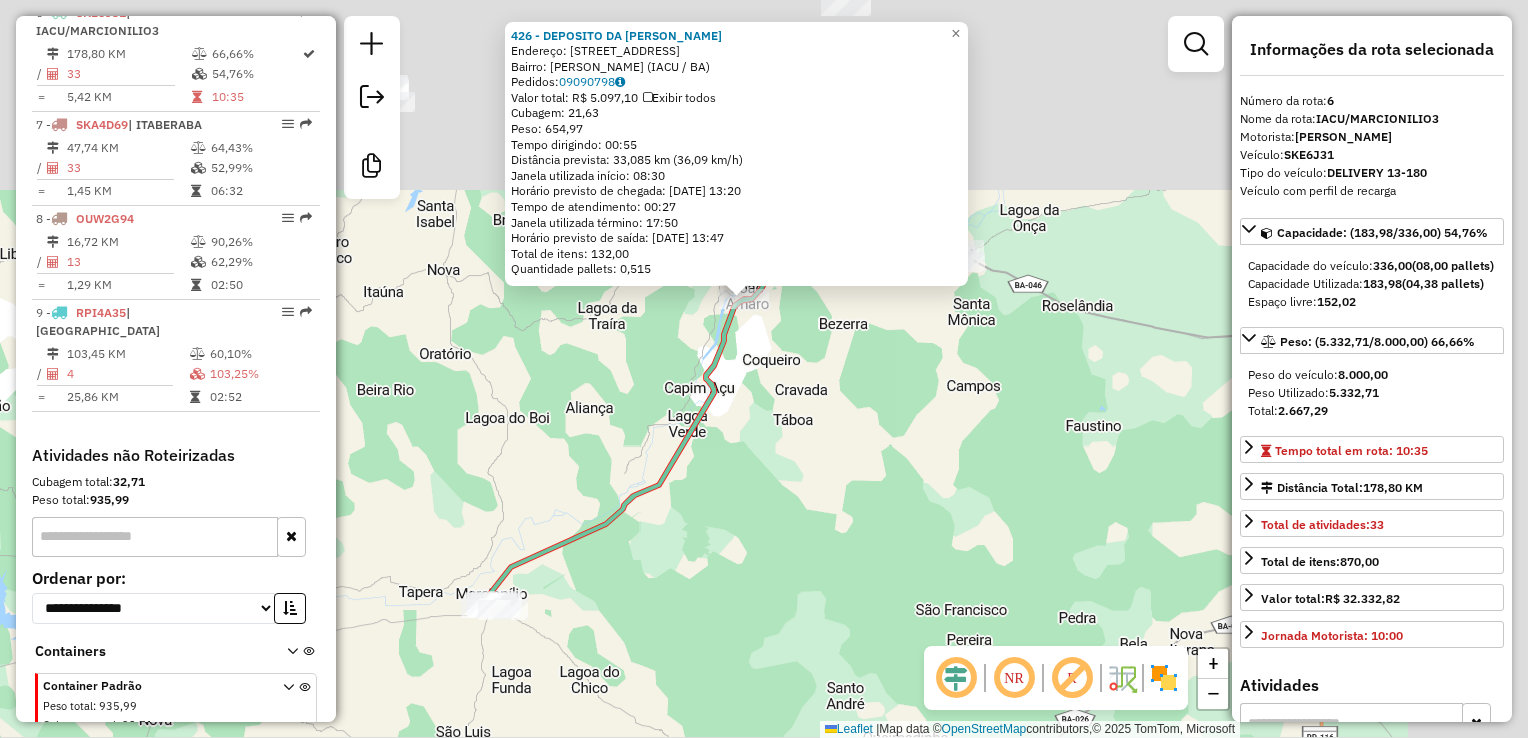 drag, startPoint x: 1020, startPoint y: 275, endPoint x: 340, endPoint y: 674, distance: 788.41675 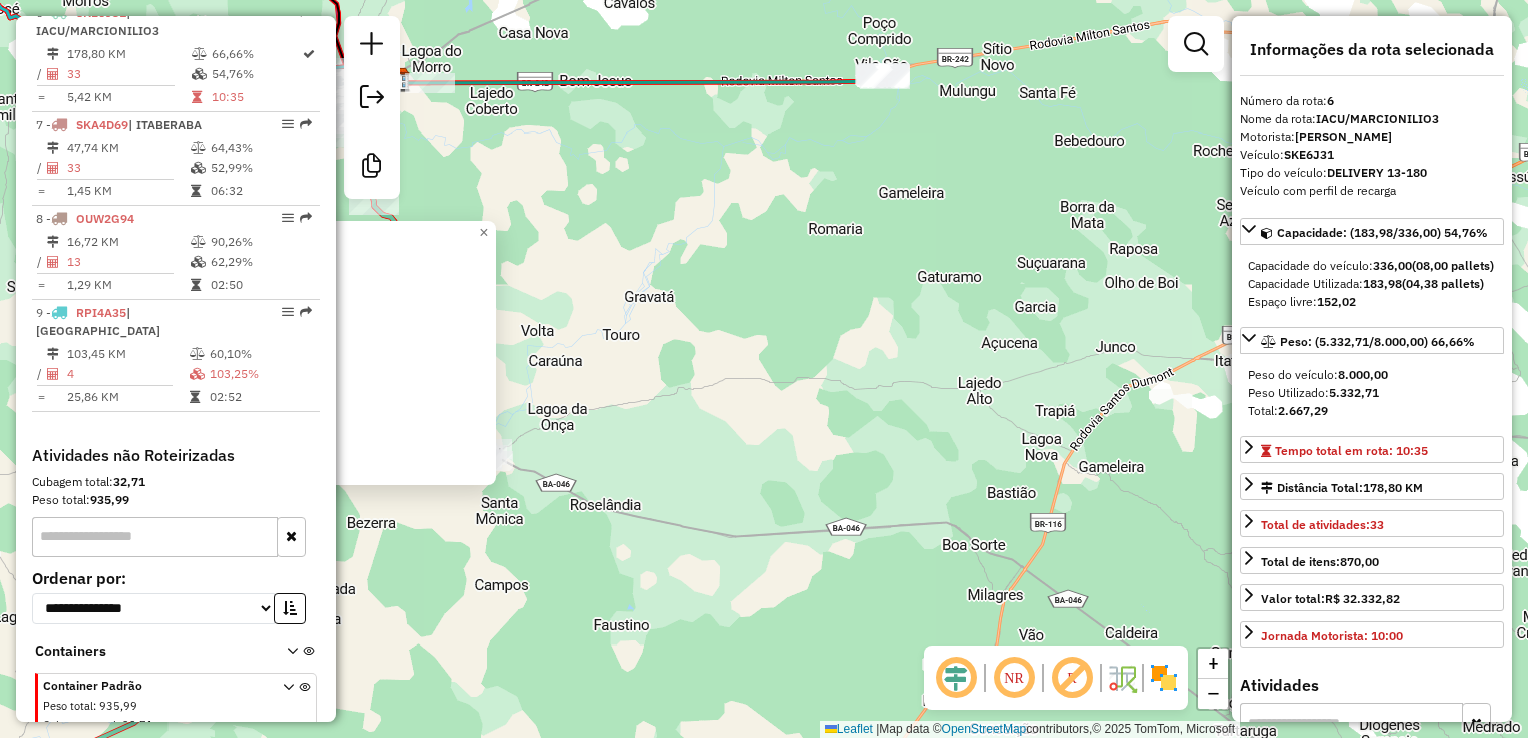 drag, startPoint x: 487, startPoint y: 467, endPoint x: 610, endPoint y: 479, distance: 123.58398 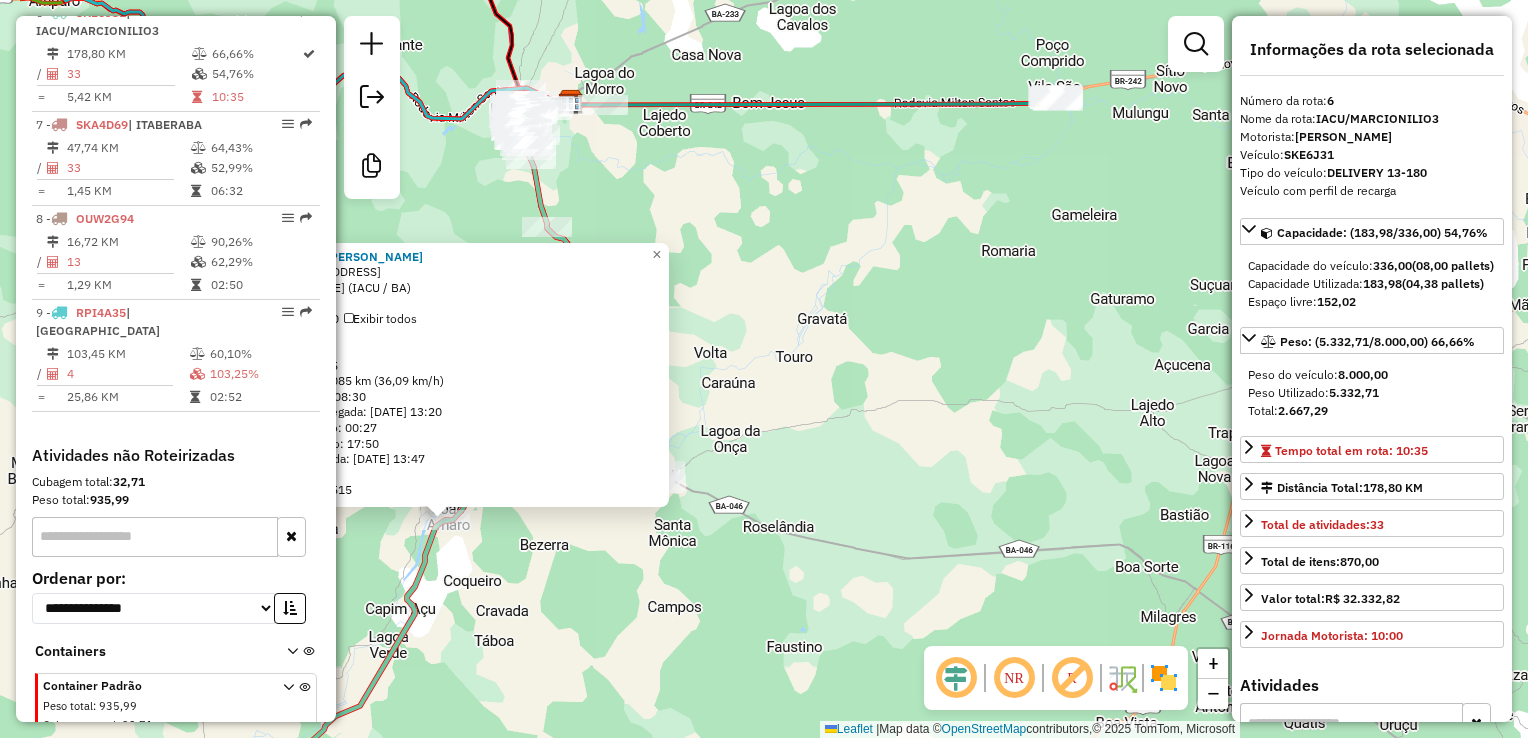 drag, startPoint x: 689, startPoint y: 253, endPoint x: 839, endPoint y: 267, distance: 150.65192 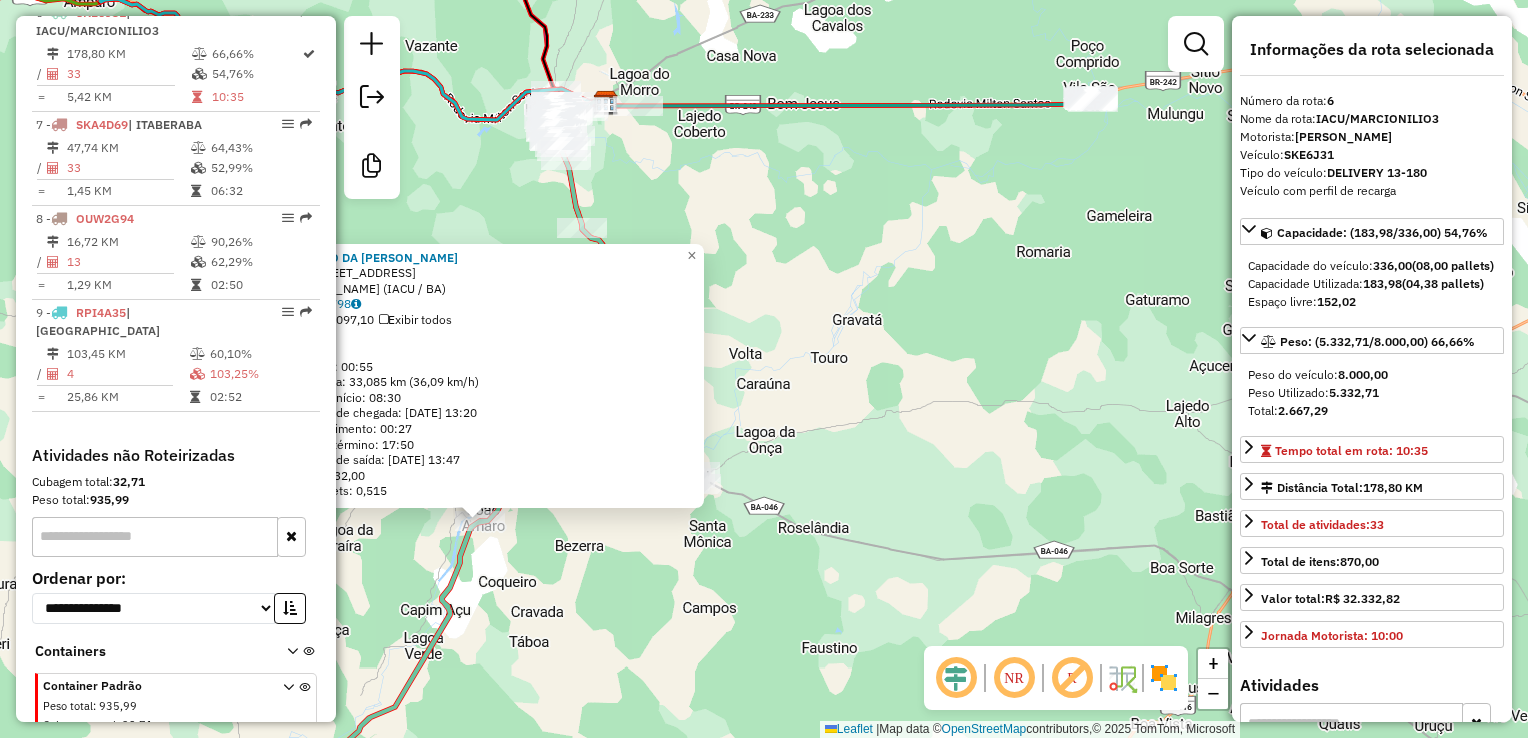 click on "426 - DEPOSITO DA [PERSON_NAME]:  [STREET_ADDRESS]   Bairro: [PERSON_NAME] (IACU / BA)   Pedidos:  09090798   Valor total: R$ 5.097,10   Exibir todos   Cubagem: 21,63  Peso: 654,97  Tempo dirigindo: 00:55   Distância prevista: 33,085 km (36,09 km/h)   [GEOGRAPHIC_DATA] utilizada início: 08:30   Horário previsto de chegada: [DATE] 13:20   Tempo de atendimento: 00:27   Janela utilizada término: 17:50   Horário previsto de saída: [DATE] 13:47   Total de itens: 132,00   Quantidade pallets: 0,515  × Janela de atendimento Grade de atendimento Capacidade Transportadoras Veículos Cliente Pedidos  Rotas Selecione os dias de semana para filtrar as janelas de atendimento  Seg   Ter   Qua   Qui   Sex   Sáb   Dom  Informe o período da janela de atendimento: De: Até:  Filtrar exatamente a janela do cliente  Considerar janela de atendimento padrão  Selecione os dias de semana para filtrar as grades de atendimento  Seg   Ter   Qua   Qui   Sex   Sáb   Dom   Considerar clientes sem dia de atendimento cadastrado +" 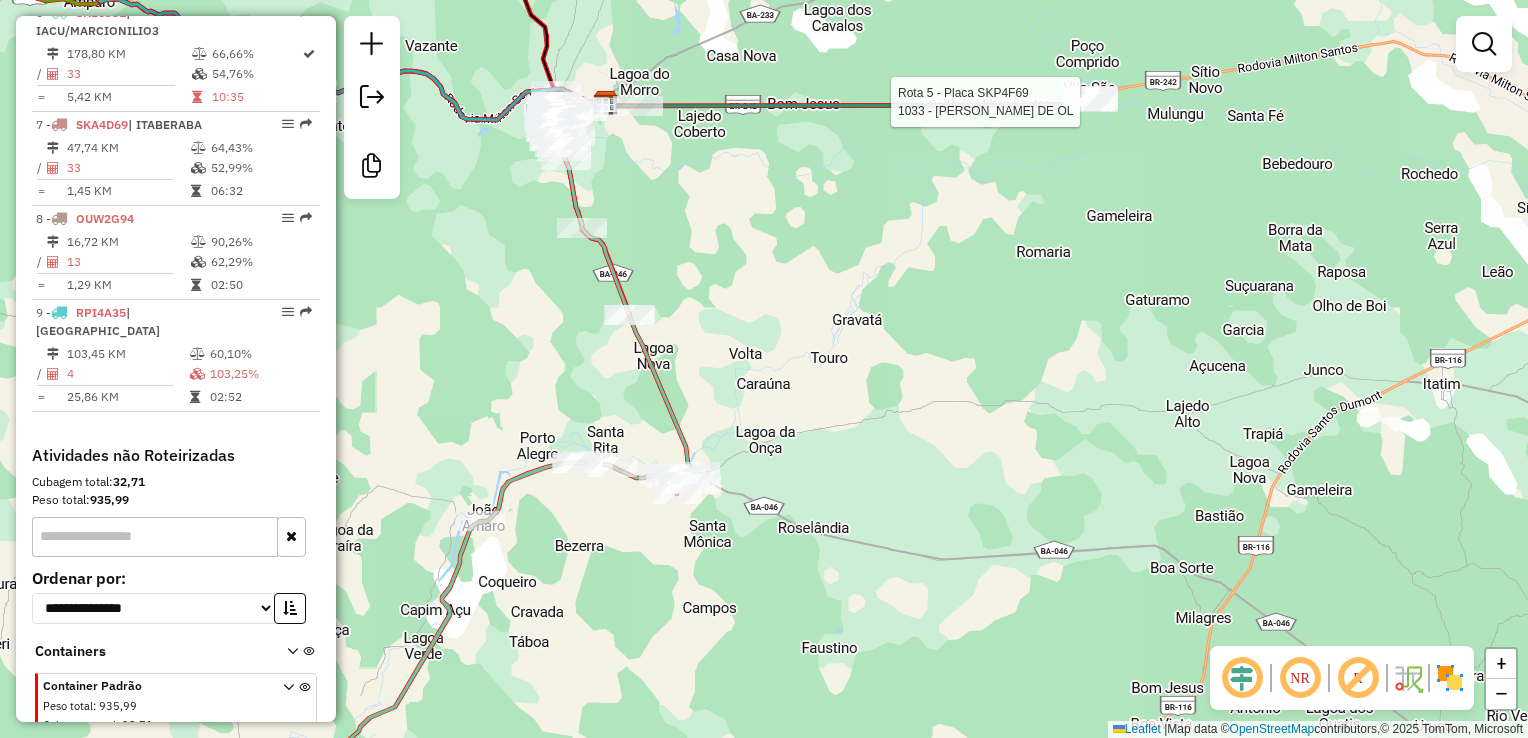 select on "**********" 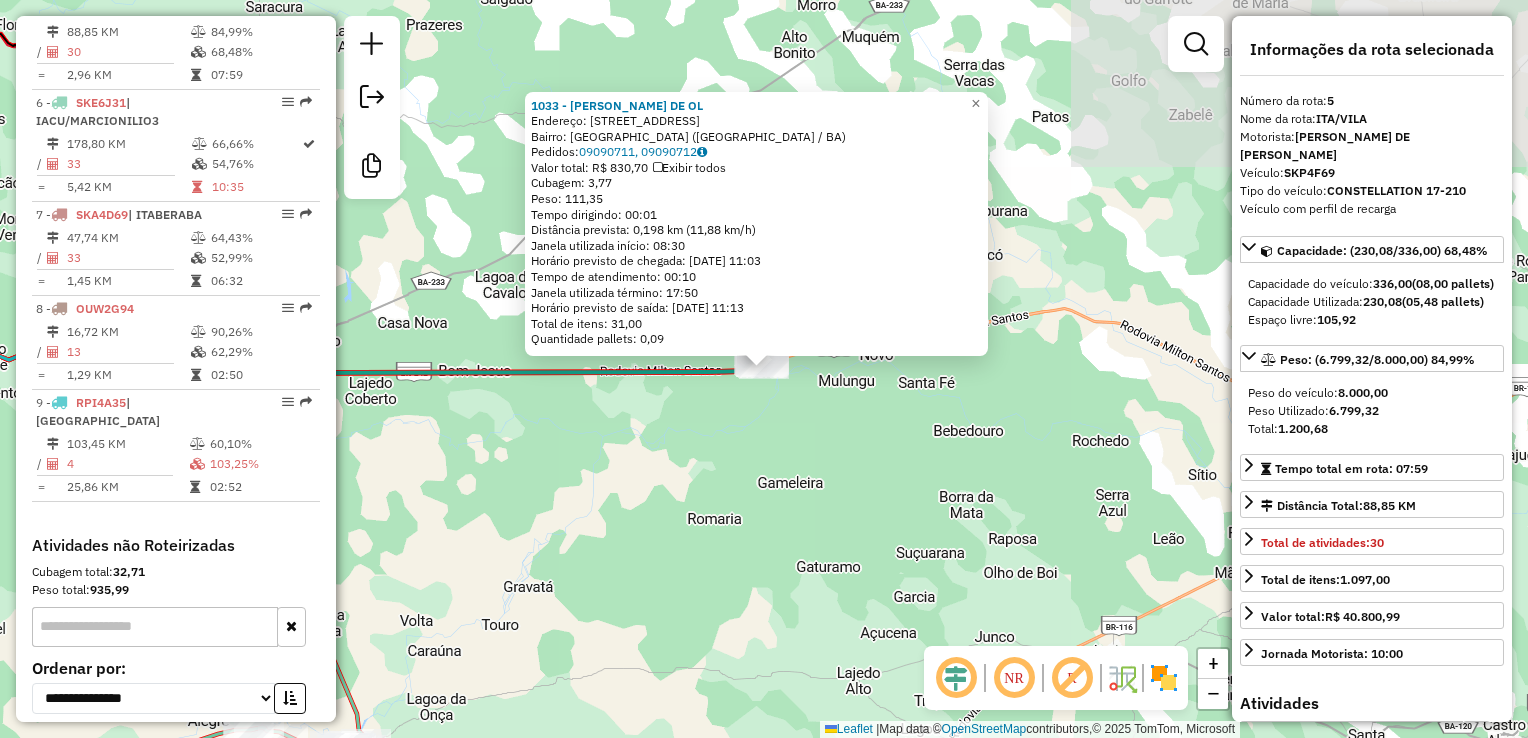 scroll, scrollTop: 1138, scrollLeft: 0, axis: vertical 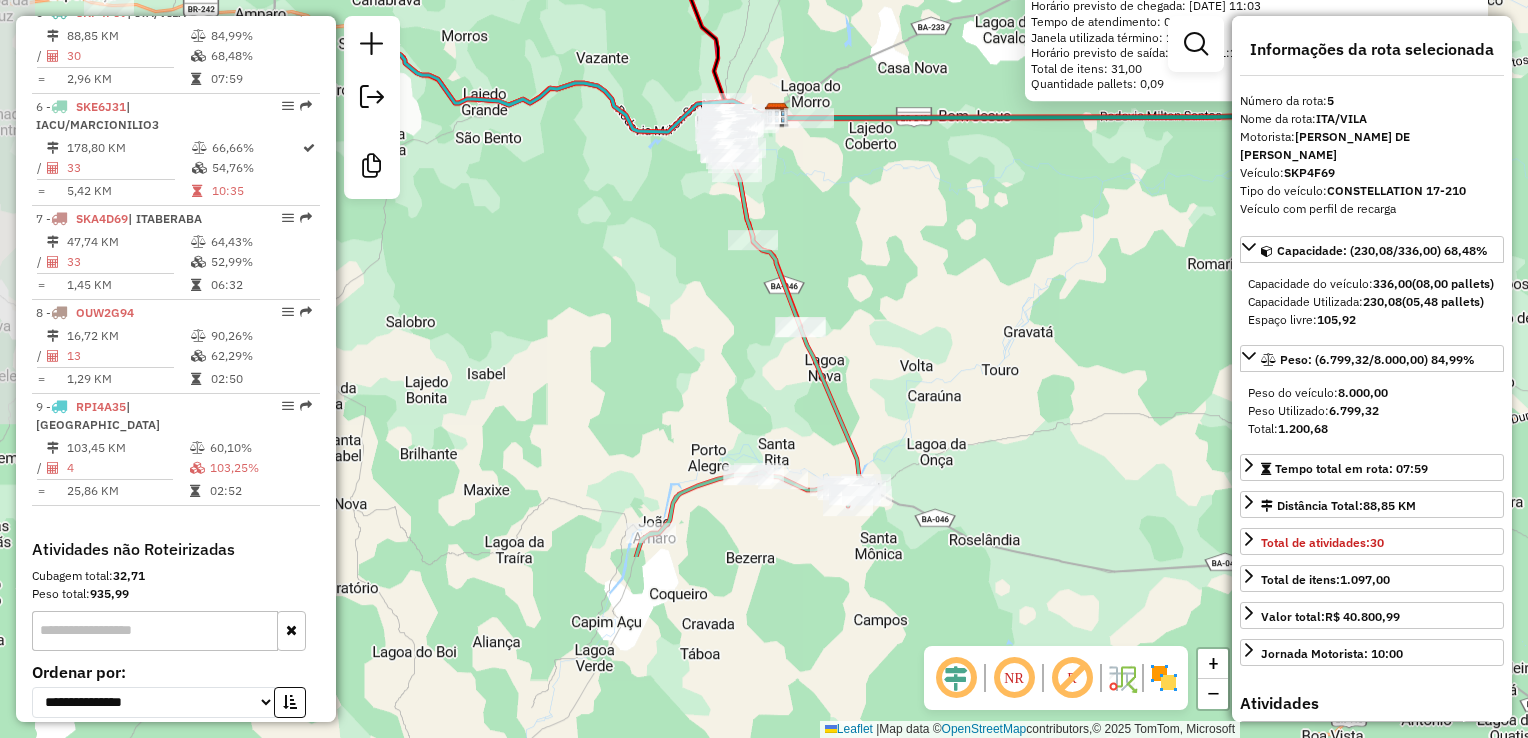drag, startPoint x: 692, startPoint y: 577, endPoint x: 1192, endPoint y: 322, distance: 561.2709 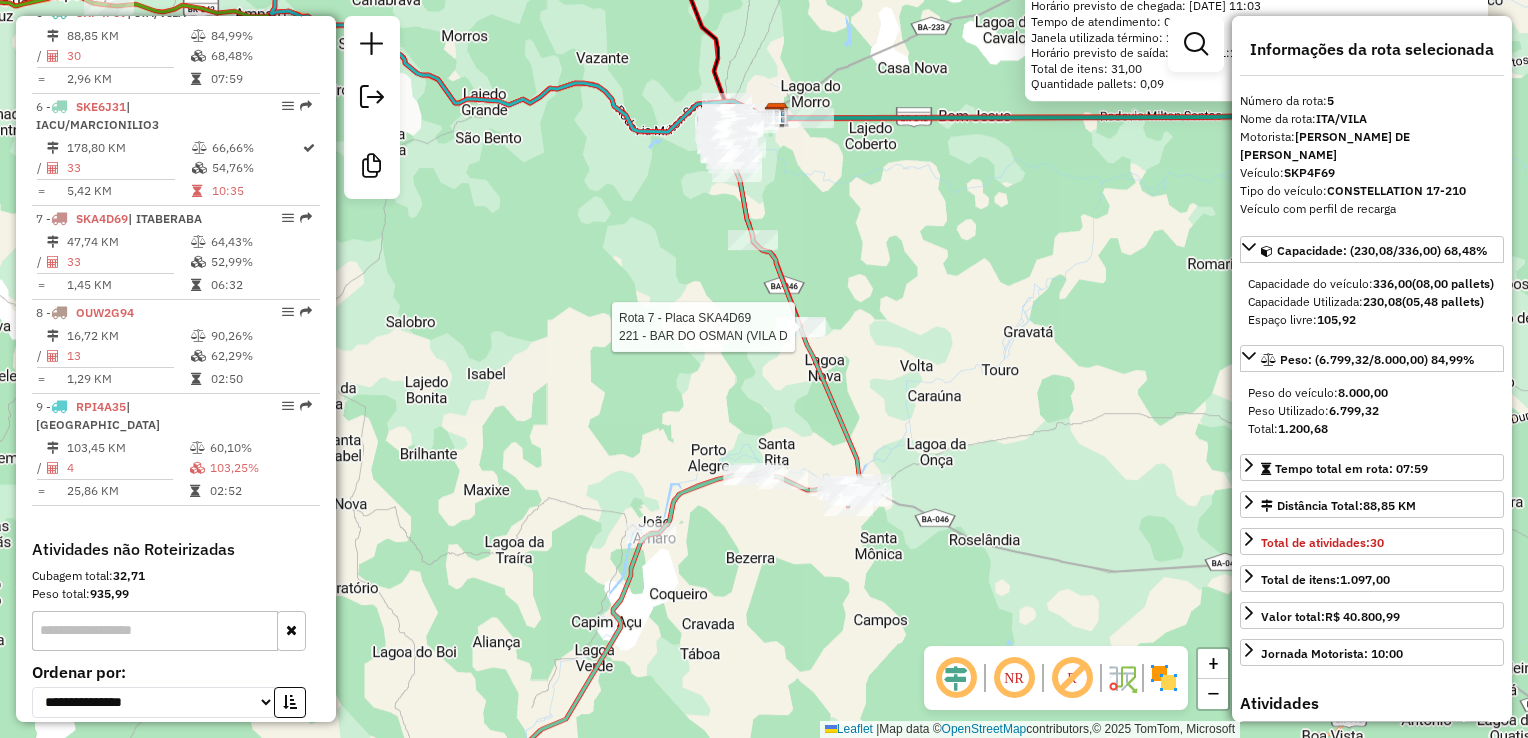 click 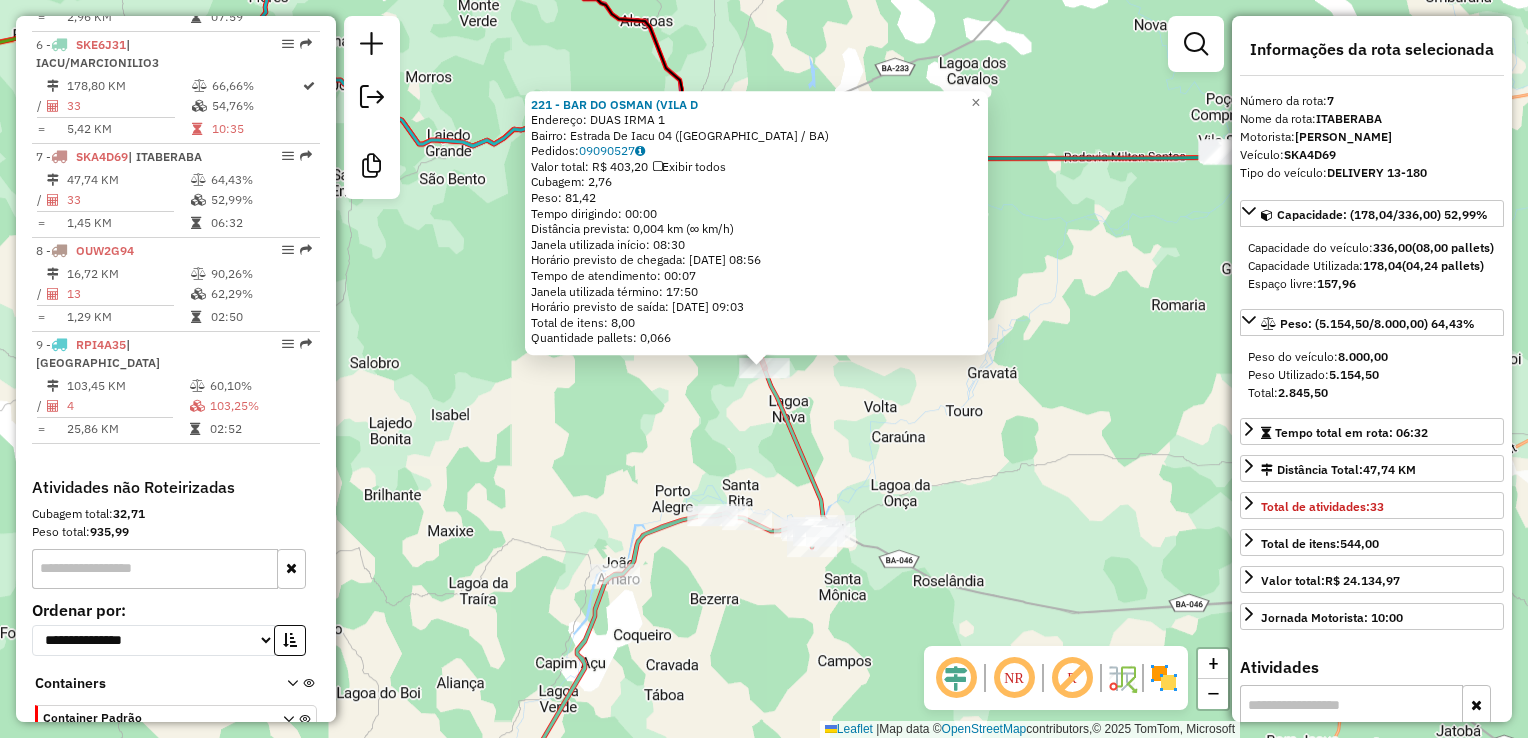 scroll, scrollTop: 1284, scrollLeft: 0, axis: vertical 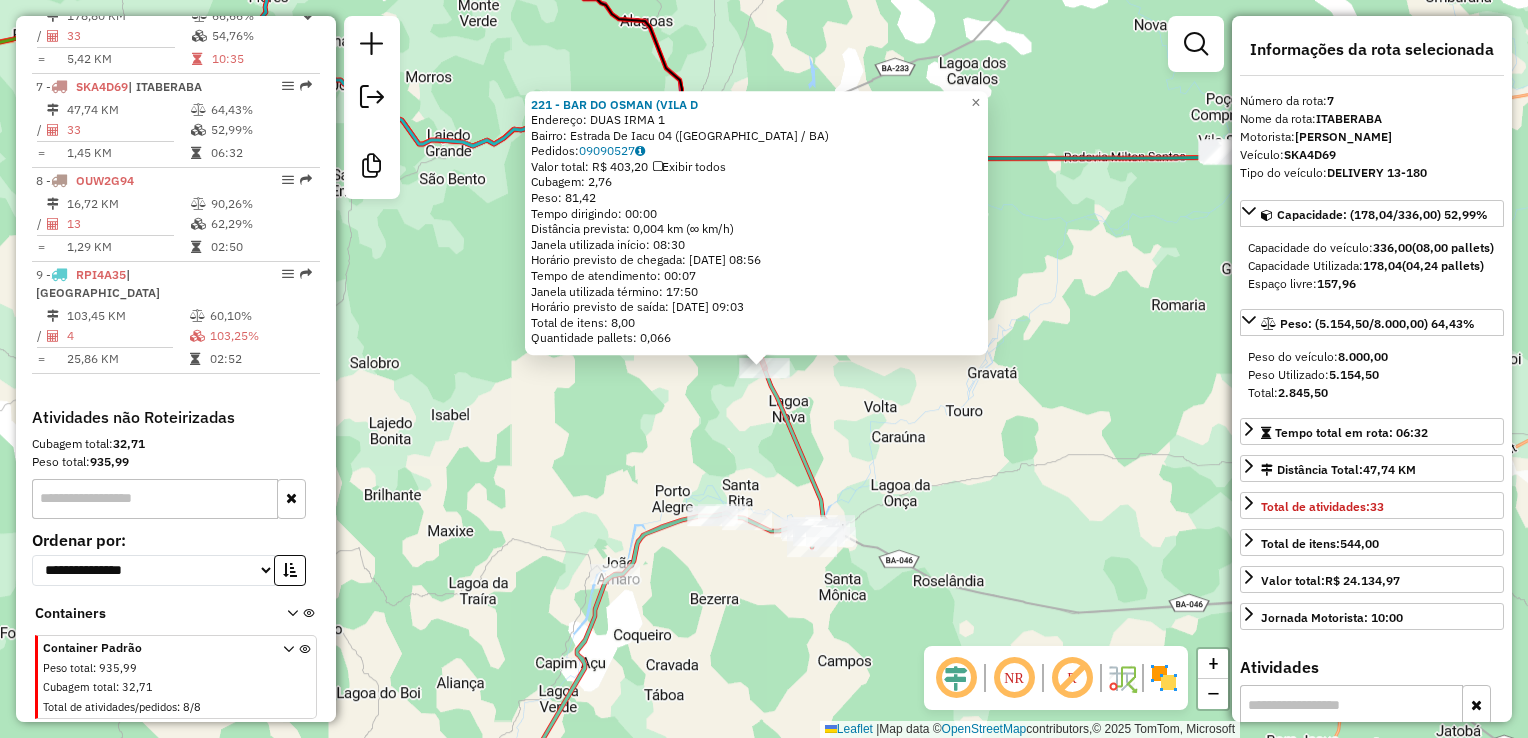 click on "221 - BAR DO OSMAN ([GEOGRAPHIC_DATA]:  DUAS IRMA 1   Bairro: Estrada De Iacu 04 ([GEOGRAPHIC_DATA] / BA)   Pedidos:  09090527   Valor total: R$ 403,20   Exibir todos   Cubagem: 2,76  Peso: 81,42  Tempo dirigindo: 00:00   Distância prevista: 0,004 km (∞ km/h)   Janela utilizada início: 08:30   Horário previsto de chegada: [DATE] 08:56   Tempo de atendimento: 00:07   Janela utilizada término: 17:50   Horário previsto de saída: [DATE] 09:03   Total de itens: 8,00   Quantidade pallets: 0,066  × Janela de atendimento Grade de atendimento Capacidade Transportadoras Veículos Cliente Pedidos  Rotas Selecione os dias de semana para filtrar as janelas de atendimento  Seg   Ter   Qua   Qui   Sex   Sáb   Dom  Informe o período da janela de atendimento: De: Até:  Filtrar exatamente a janela do cliente  Considerar janela de atendimento padrão  Selecione os dias de semana para filtrar as grades de atendimento  Seg   Ter   Qua   Qui   Sex   Sáb   Dom   Considerar clientes sem dia de atendimento cadastrado De:" 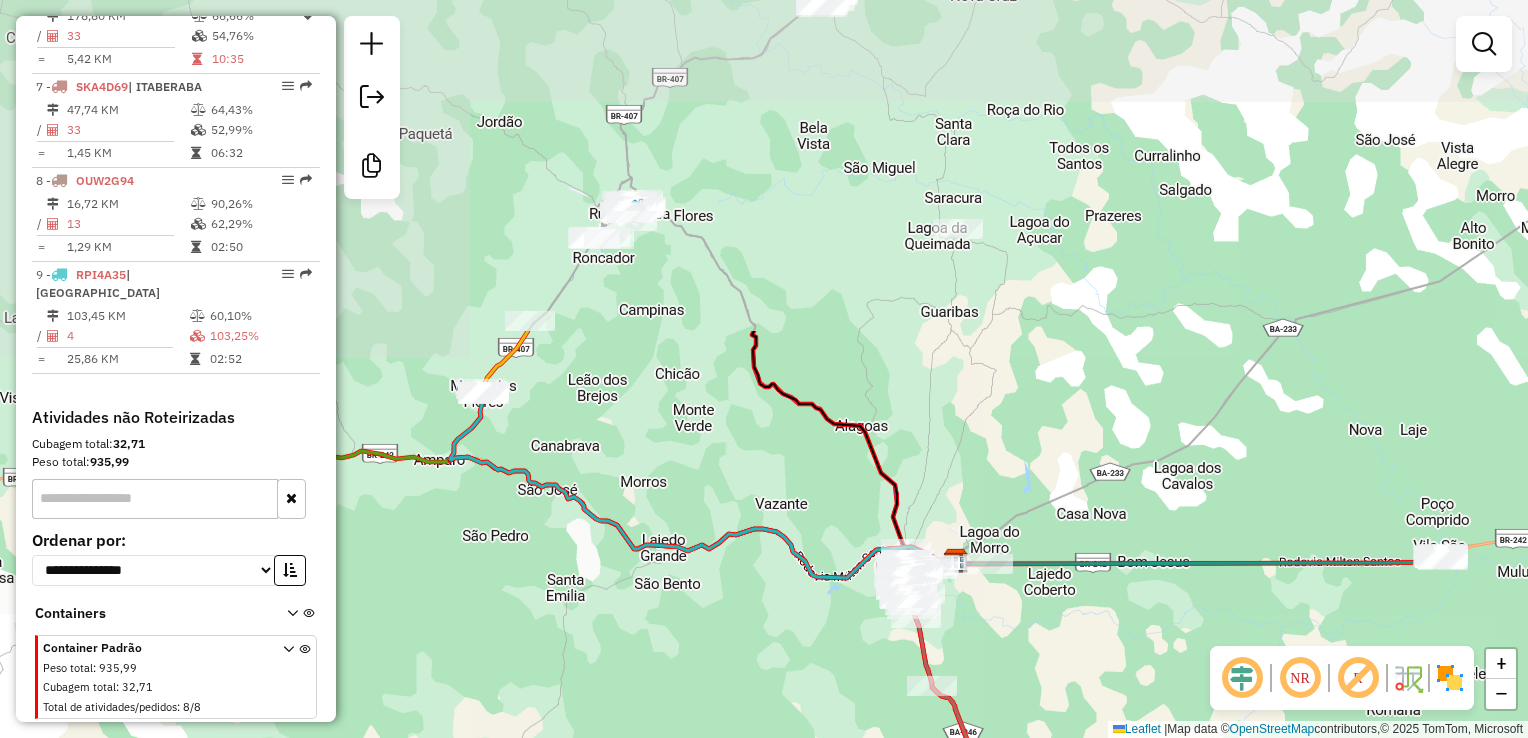 drag, startPoint x: 867, startPoint y: 292, endPoint x: 1125, endPoint y: 742, distance: 518.7138 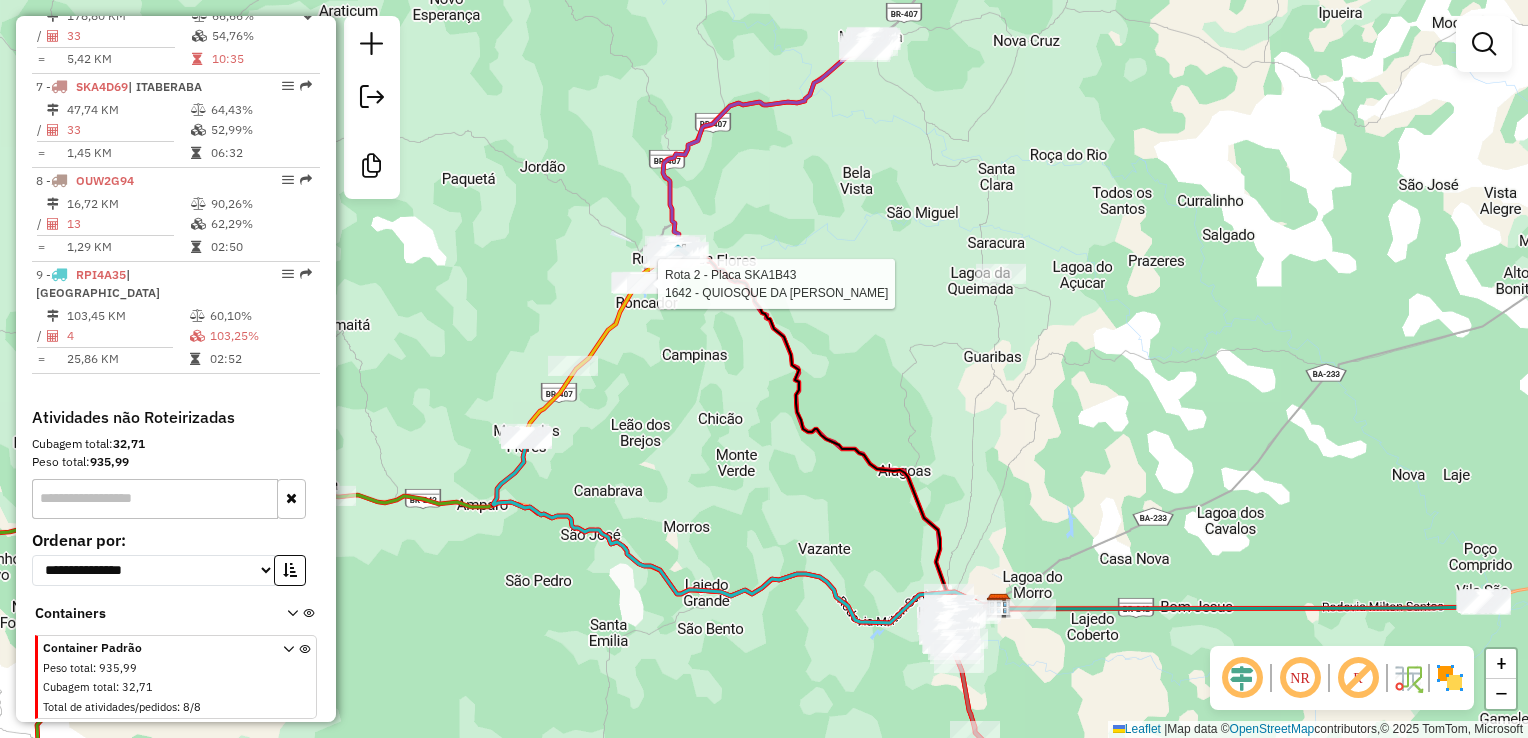 select on "**********" 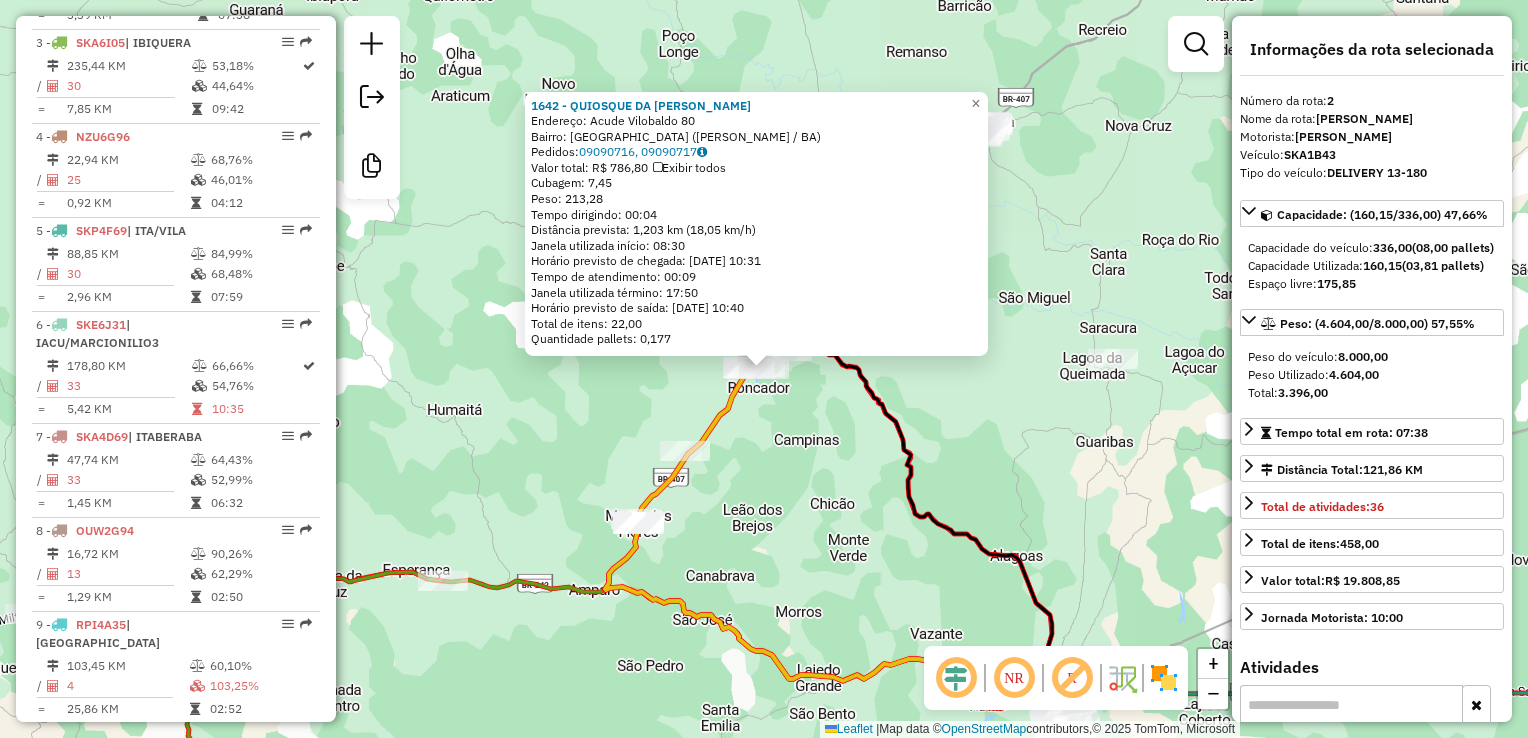 scroll, scrollTop: 856, scrollLeft: 0, axis: vertical 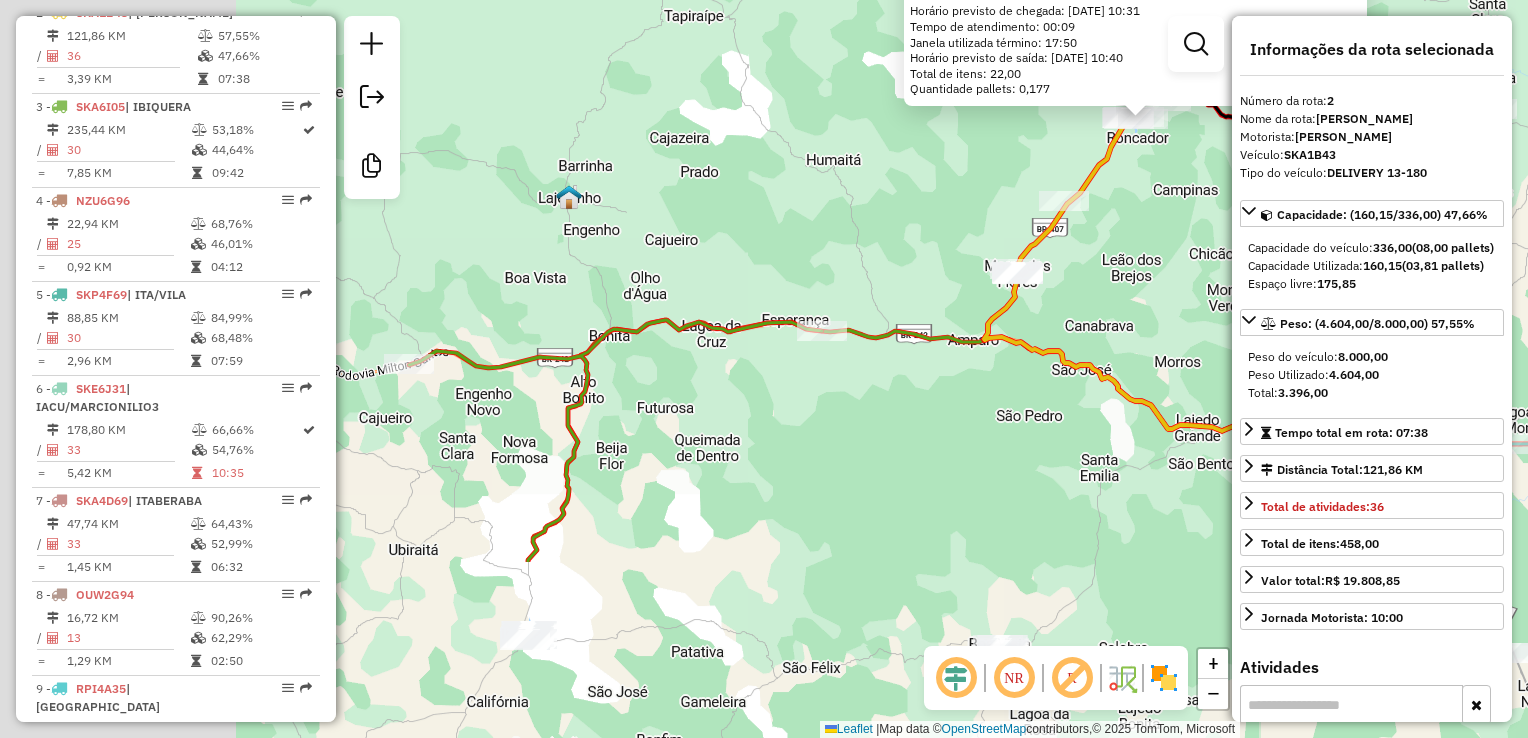 drag, startPoint x: 728, startPoint y: 476, endPoint x: 1068, endPoint y: 278, distance: 393.4514 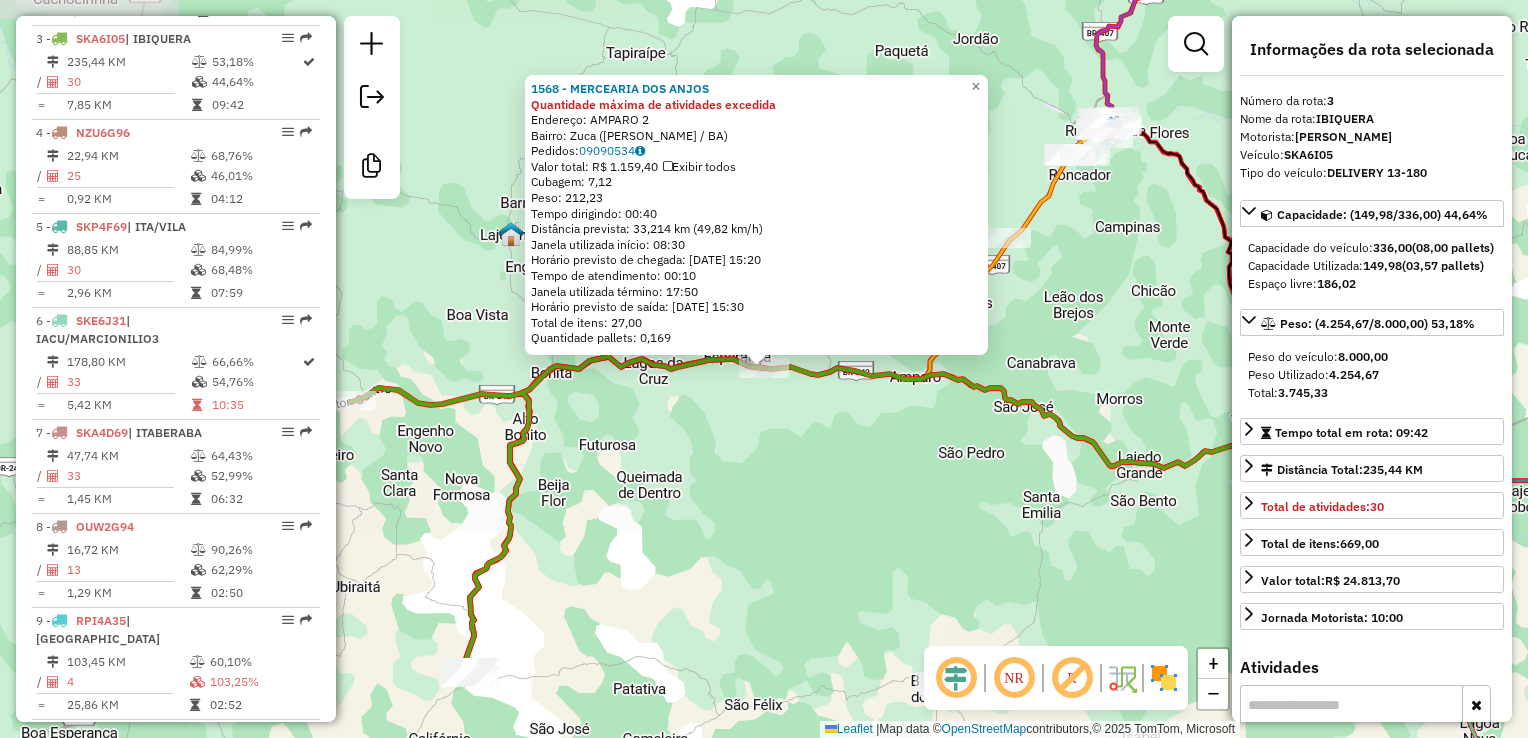 scroll, scrollTop: 950, scrollLeft: 0, axis: vertical 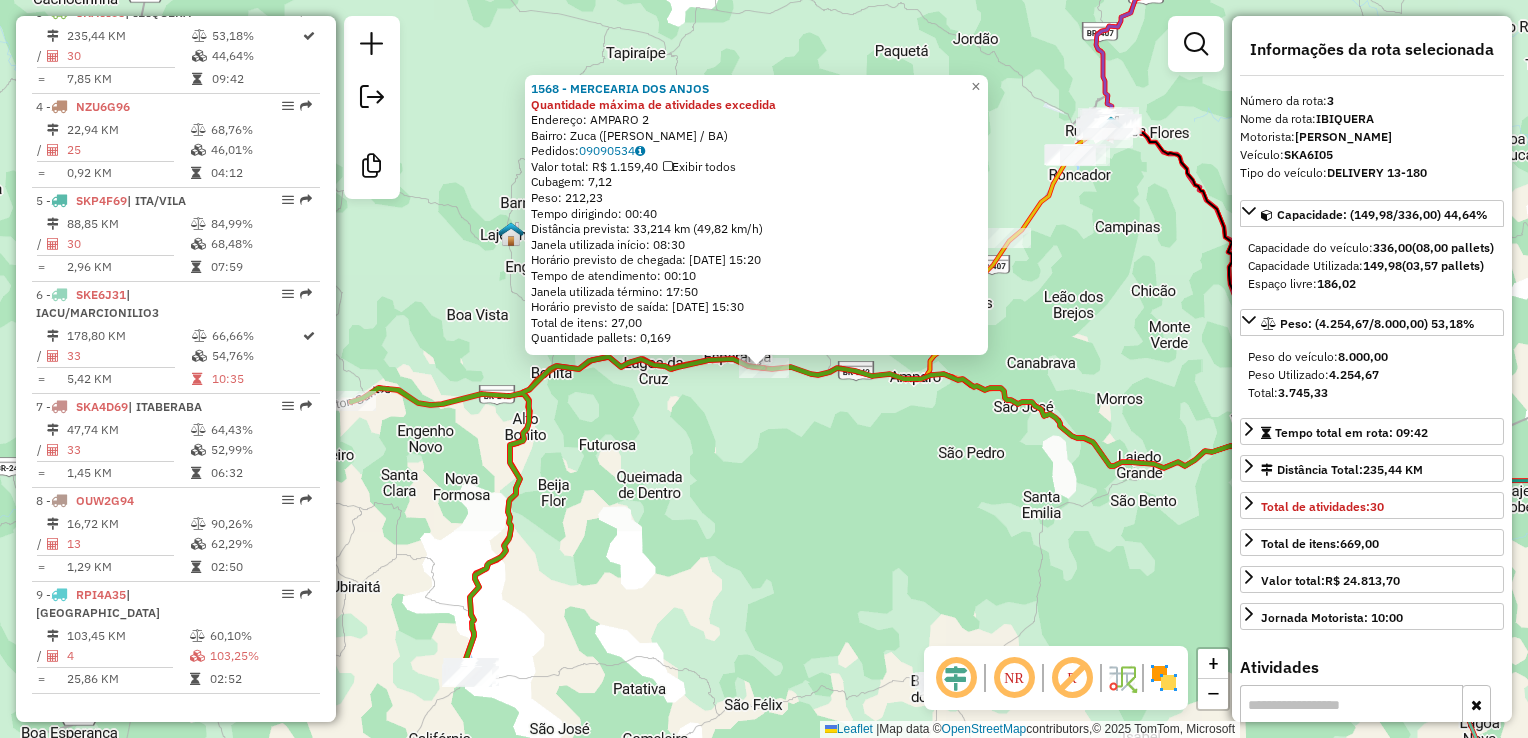 click on "1568 - MERCEARIA DOS ANJOS Quantidade máxima de atividades excedida  Endereço:  AMPARO 2   Bairro: Zuca ([PERSON_NAME] / BA)   Pedidos:  09090534   Valor total: R$ 1.159,40   Exibir todos   Cubagem: 7,12  Peso: 212,23  Tempo dirigindo: 00:40   Distância prevista: 33,214 km (49,82 km/h)   Janela utilizada início: 08:30   Horário previsto de chegada: [DATE] 15:20   Tempo de atendimento: 00:10   Janela utilizada término: 17:50   Horário previsto de saída: [DATE] 15:30   Total de itens: 27,00   Quantidade pallets: 0,169  × Janela de atendimento Grade de atendimento Capacidade Transportadoras Veículos Cliente Pedidos  Rotas Selecione os dias de semana para filtrar as janelas de atendimento  Seg   Ter   Qua   Qui   Sex   Sáb   Dom  Informe o período da janela de atendimento: De: Até:  Filtrar exatamente a janela do cliente  Considerar janela de atendimento padrão  Selecione os dias de semana para filtrar as grades de atendimento  Seg   Ter   Qua   Qui   Sex   Sáb   Dom   Peso mínimo:   De:  +" 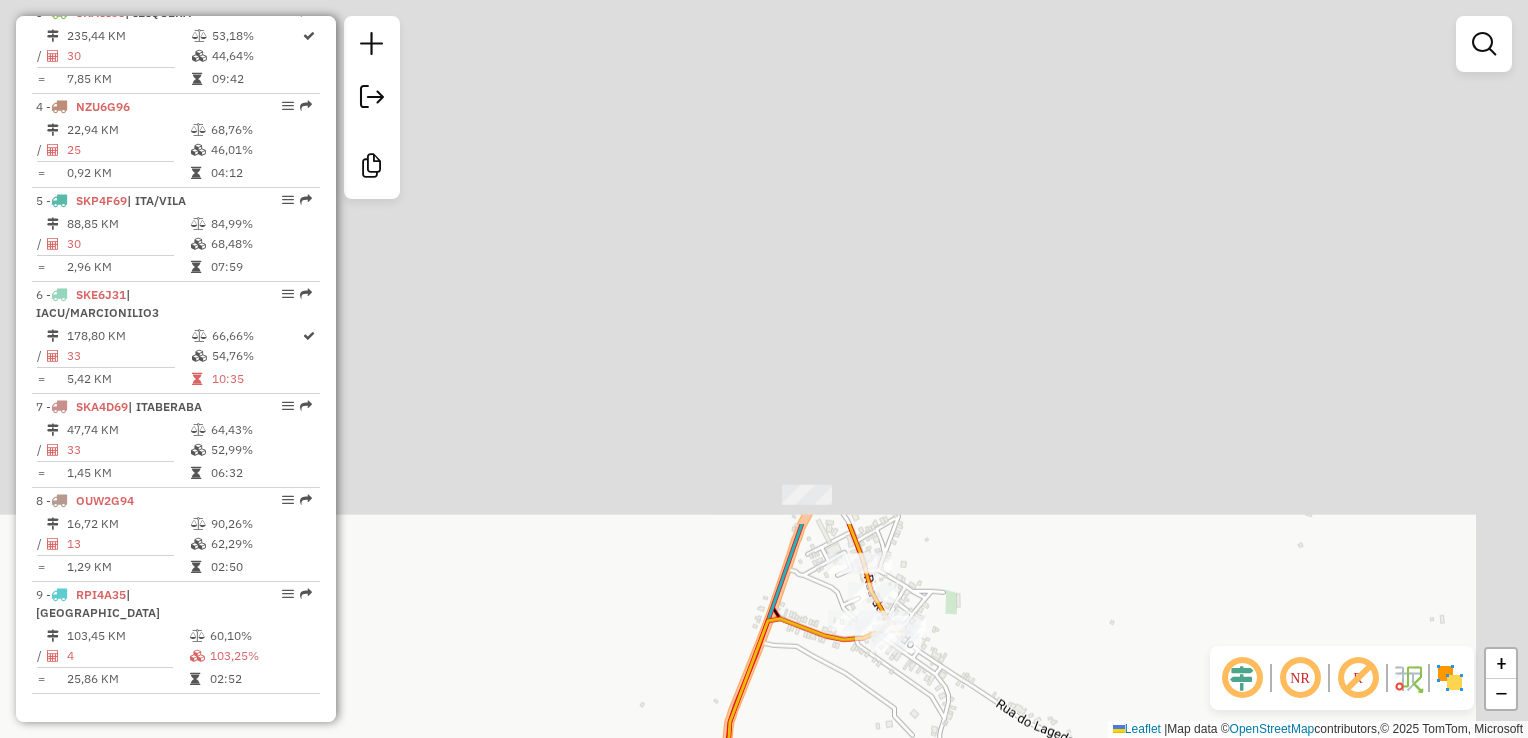 drag, startPoint x: 995, startPoint y: 178, endPoint x: 689, endPoint y: 789, distance: 683.3425 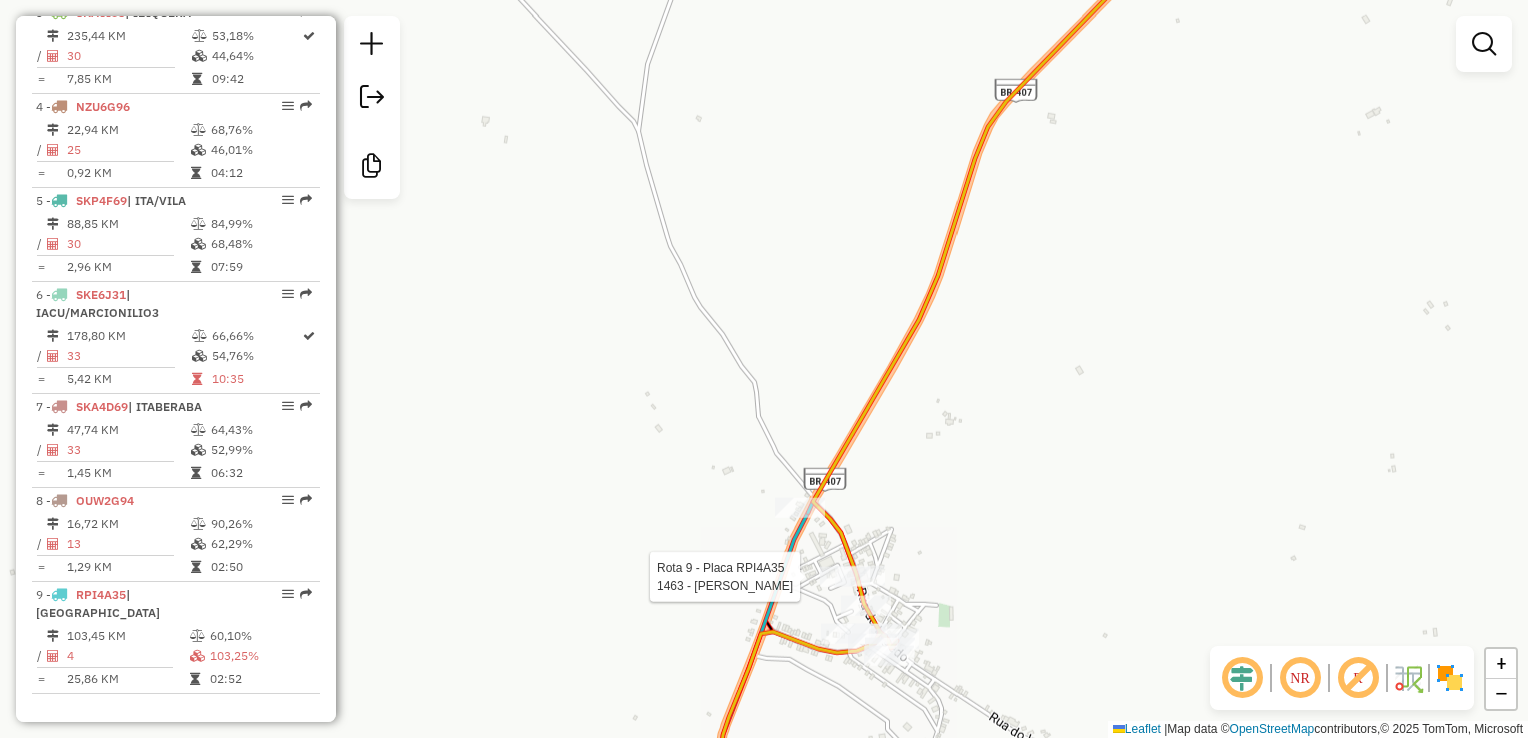 select on "**********" 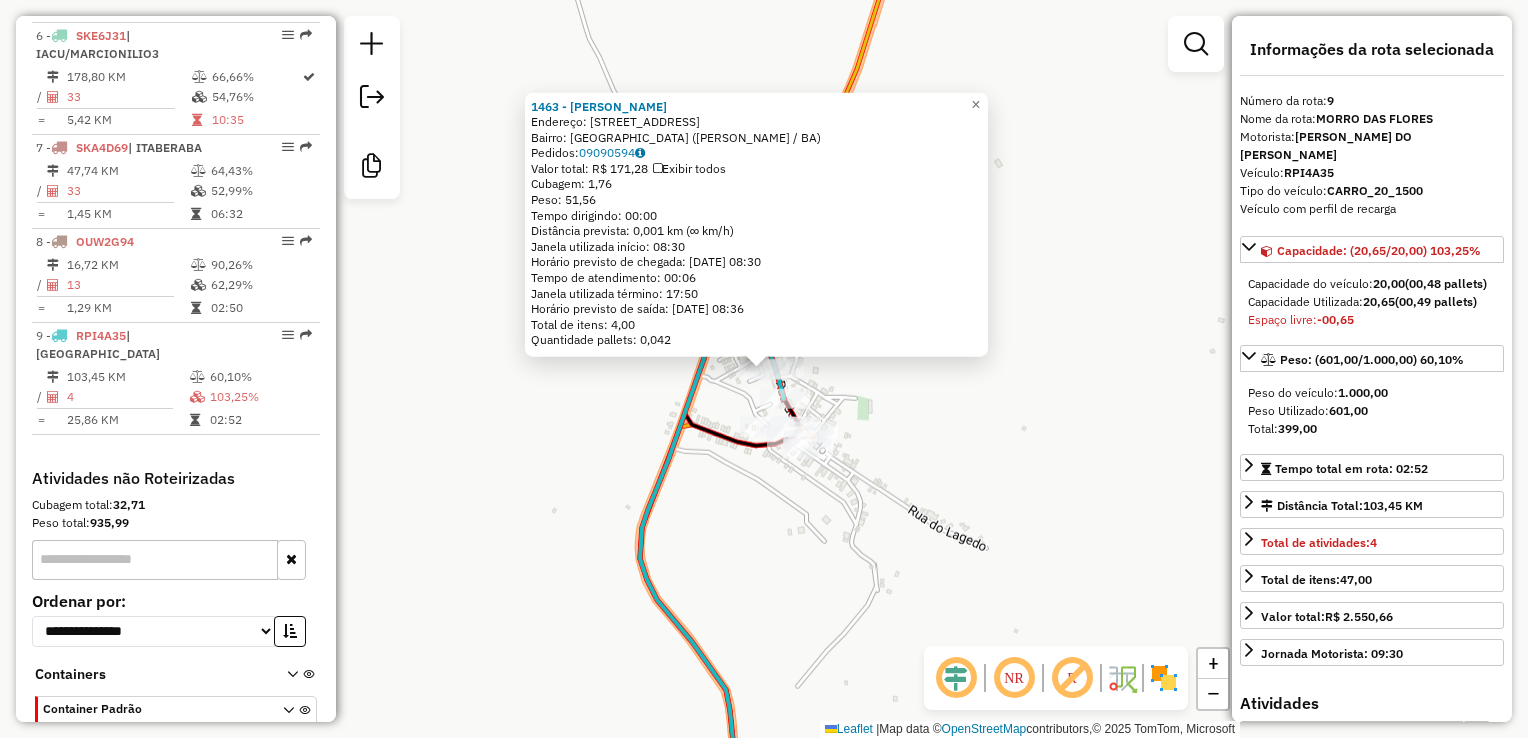 scroll, scrollTop: 1284, scrollLeft: 0, axis: vertical 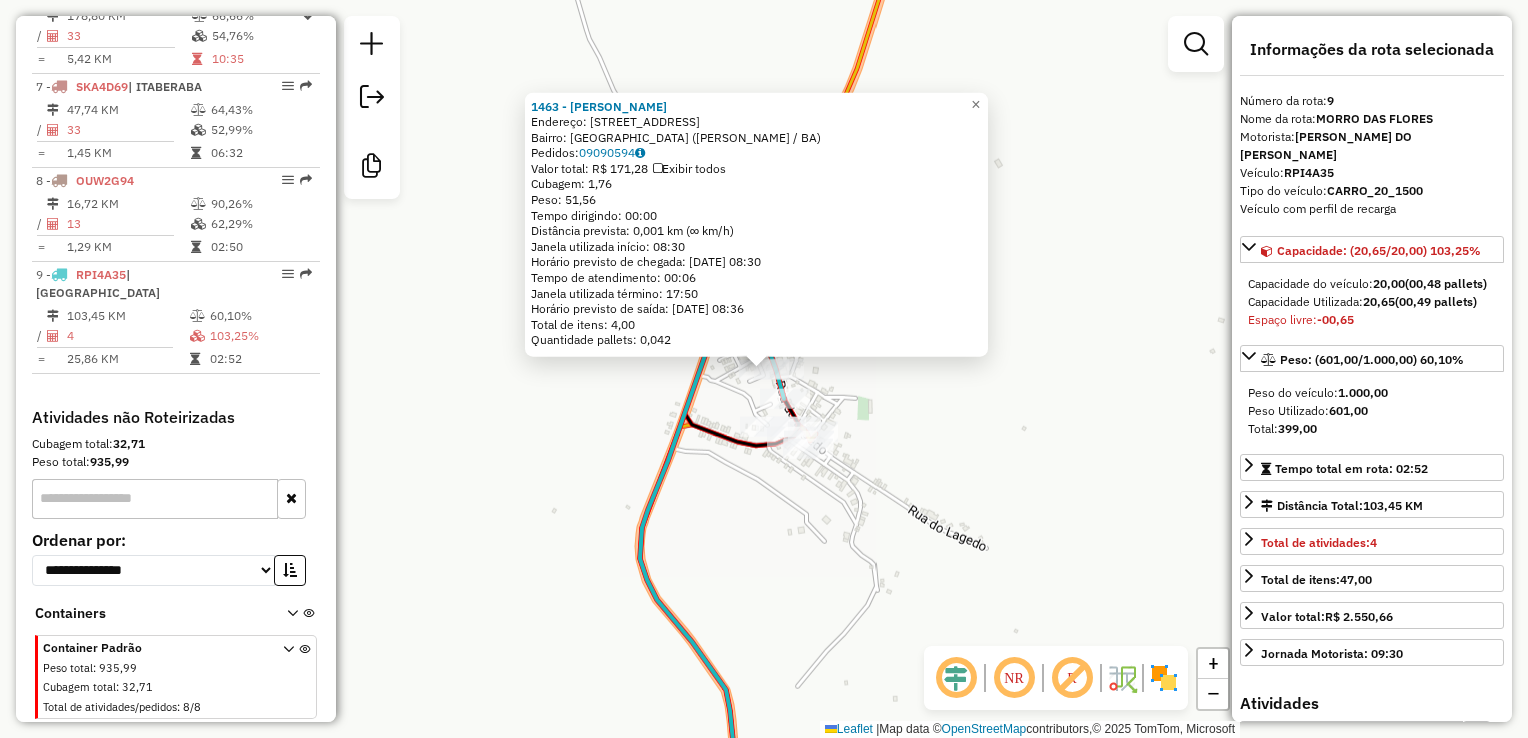 click on "1463 - [PERSON_NAME]:  R NOVA 23   Bairro: [GEOGRAPHIC_DATA] ([PERSON_NAME] / BA)   Pedidos:  09090594   Valor total: R$ 171,28   Exibir todos   Cubagem: 1,76  Peso: 51,56  Tempo dirigindo: 00:00   Distância prevista: 0,001 km (∞ km/h)   Janela utilizada início: 08:30   Horário previsto de chegada: [DATE] 08:30   Tempo de atendimento: 00:06   Janela utilizada término: 17:50   Horário previsto de saída: [DATE] 08:36   Total de itens: 4,00   Quantidade pallets: 0,042  × Janela de atendimento Grade de atendimento Capacidade Transportadoras Veículos Cliente Pedidos  Rotas Selecione os dias de semana para filtrar as janelas de atendimento  Seg   Ter   Qua   Qui   Sex   Sáb   Dom  Informe o período da janela de atendimento: De: Até:  Filtrar exatamente a janela do cliente  Considerar janela de atendimento padrão  Selecione os dias de semana para filtrar as grades de atendimento  Seg   Ter   Qua   Qui   Sex   Sáb   Dom   Clientes fora do dia de atendimento selecionado De:" 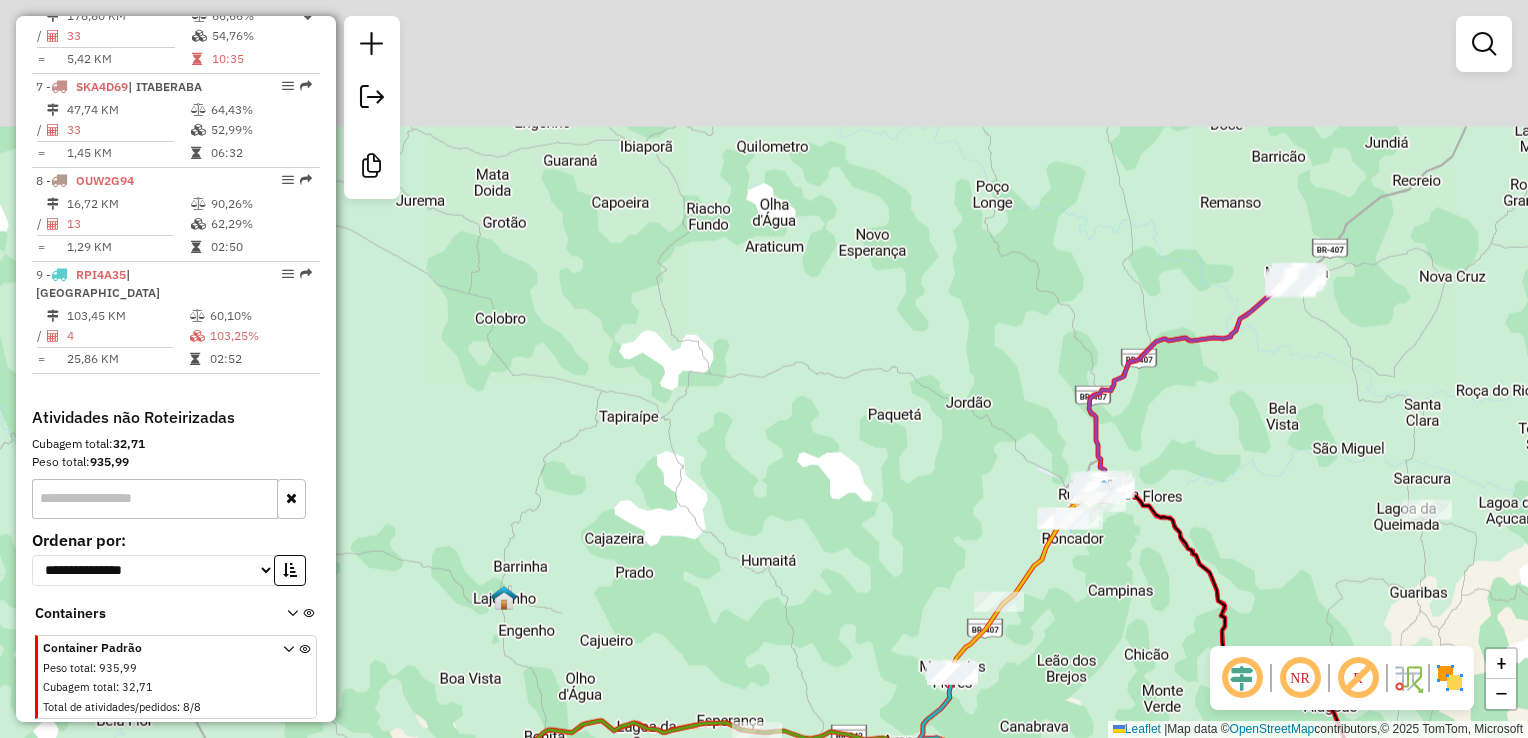 drag, startPoint x: 1116, startPoint y: 585, endPoint x: 1007, endPoint y: 730, distance: 181.40012 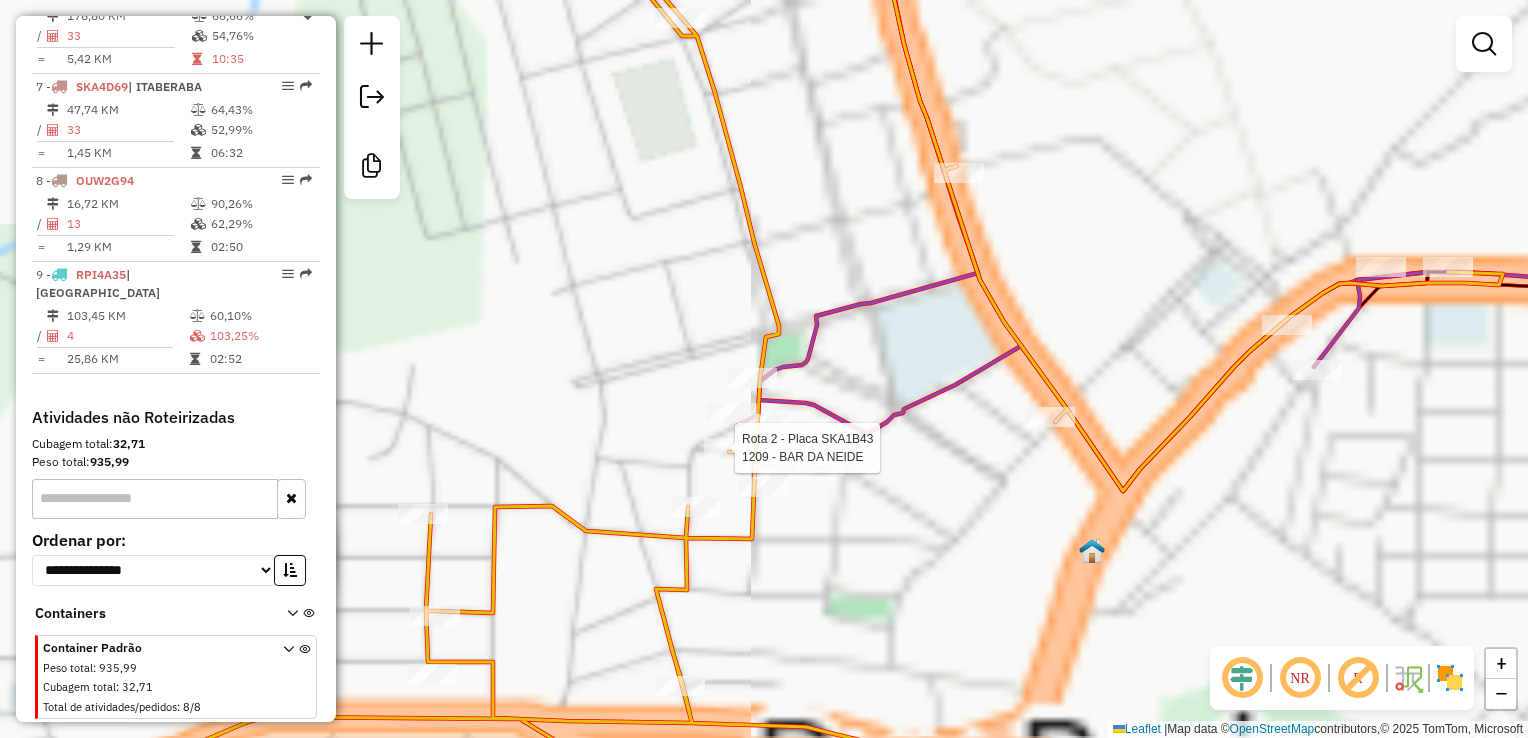 select on "**********" 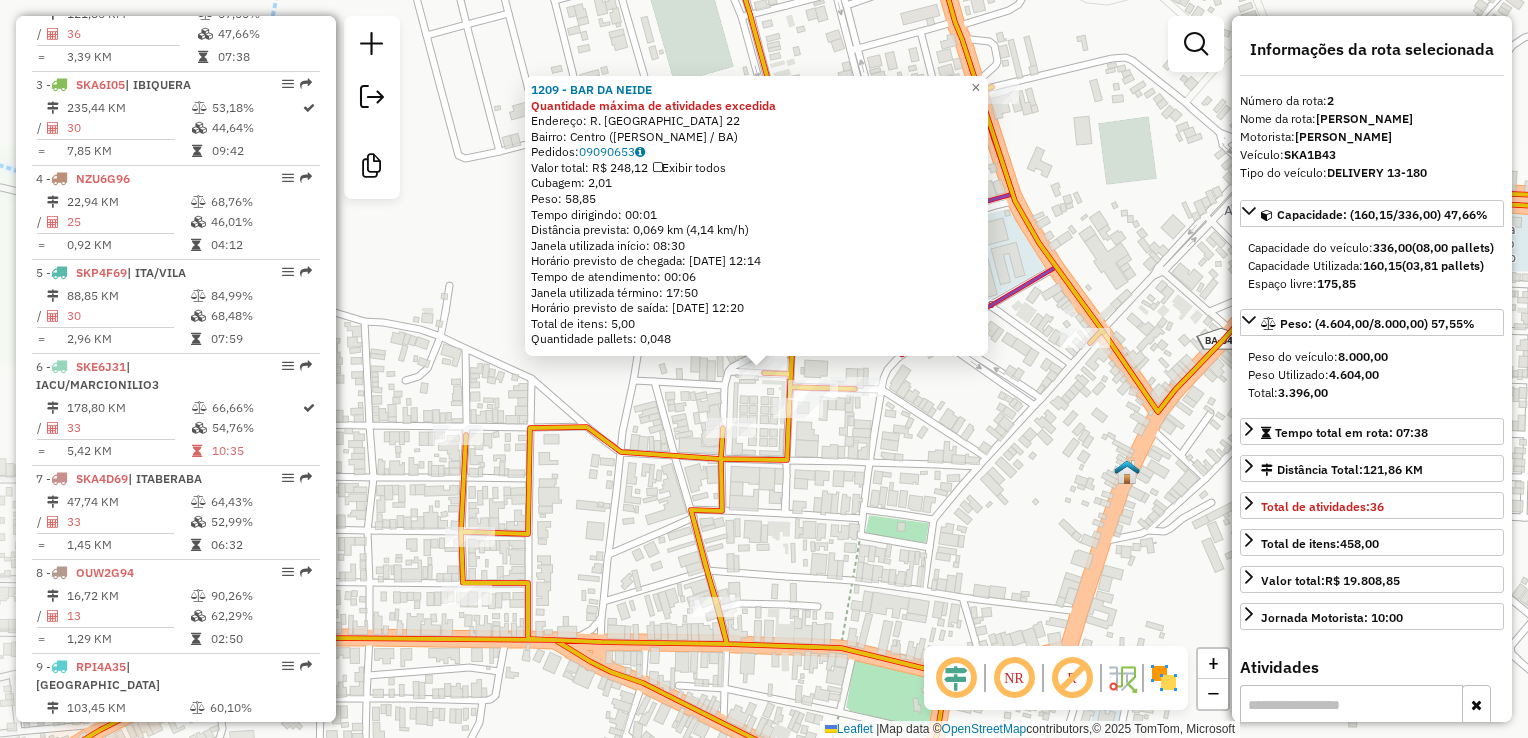 scroll, scrollTop: 856, scrollLeft: 0, axis: vertical 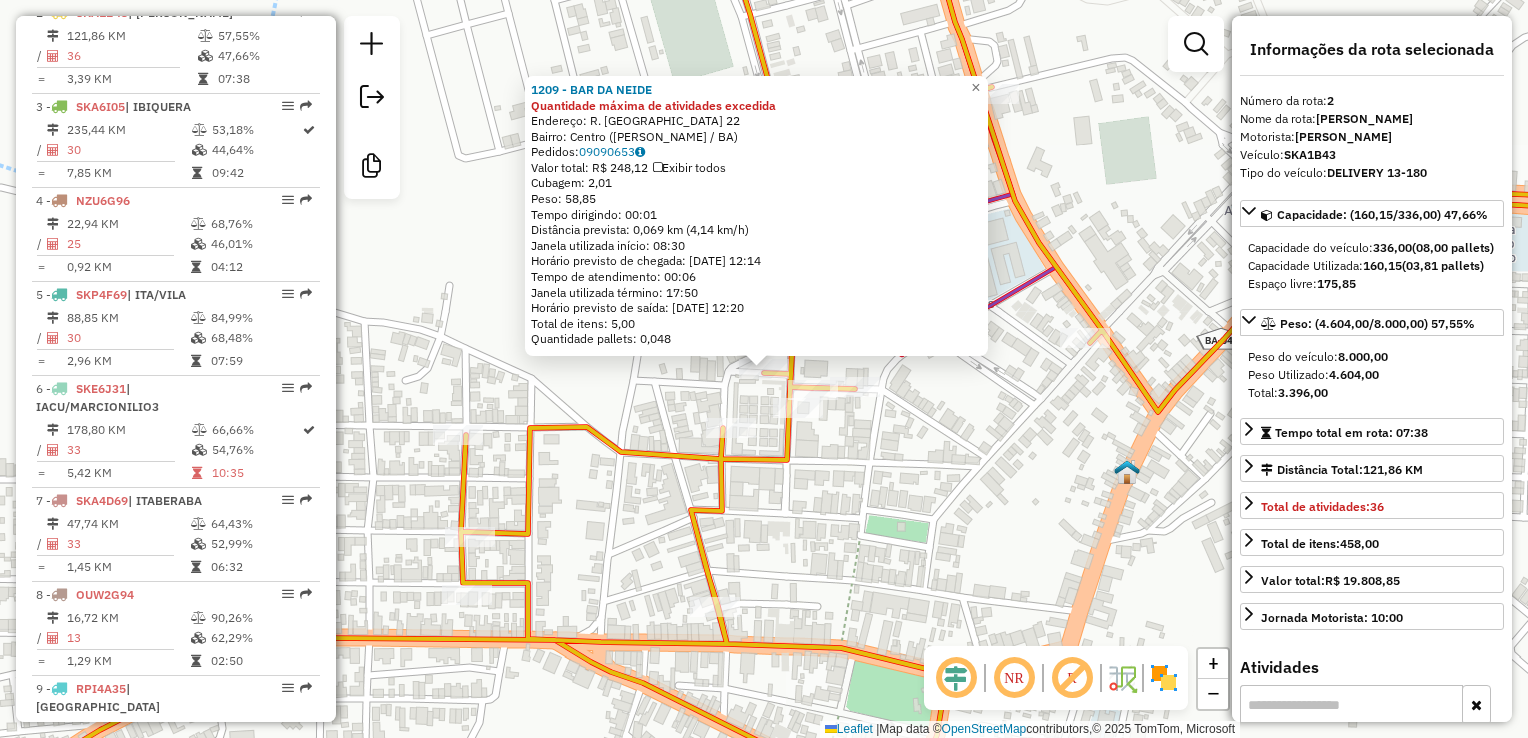 click on "1209 - BAR DA NEIDE Quantidade máxima de atividades excedida  Endereço:  R. RIO SARACURA 22   Bairro: Centro ([PERSON_NAME] / BA)   Pedidos:  09090653   Valor total: R$ 248,12   Exibir todos   Cubagem: 2,01  Peso: 58,85  Tempo dirigindo: 00:01   Distância prevista: 0,069 km (4,14 km/h)   [GEOGRAPHIC_DATA] utilizada início: 08:30   Horário previsto de chegada: [DATE] 12:14   Tempo de atendimento: 00:06   Janela utilizada término: 17:50   Horário previsto de saída: [DATE] 12:20   Total de itens: 5,00   Quantidade pallets: 0,048  × Janela de atendimento Grade de atendimento Capacidade Transportadoras Veículos Cliente Pedidos  Rotas Selecione os dias de semana para filtrar as janelas de atendimento  Seg   Ter   Qua   Qui   Sex   Sáb   Dom  Informe o período da janela de atendimento: De: Até:  Filtrar exatamente a janela do cliente  Considerar janela de atendimento padrão  Selecione os dias de semana para filtrar as grades de atendimento  Seg   Ter   Qua   Qui   Sex   Sáb   Dom   Peso mínimo:   De:  De:" 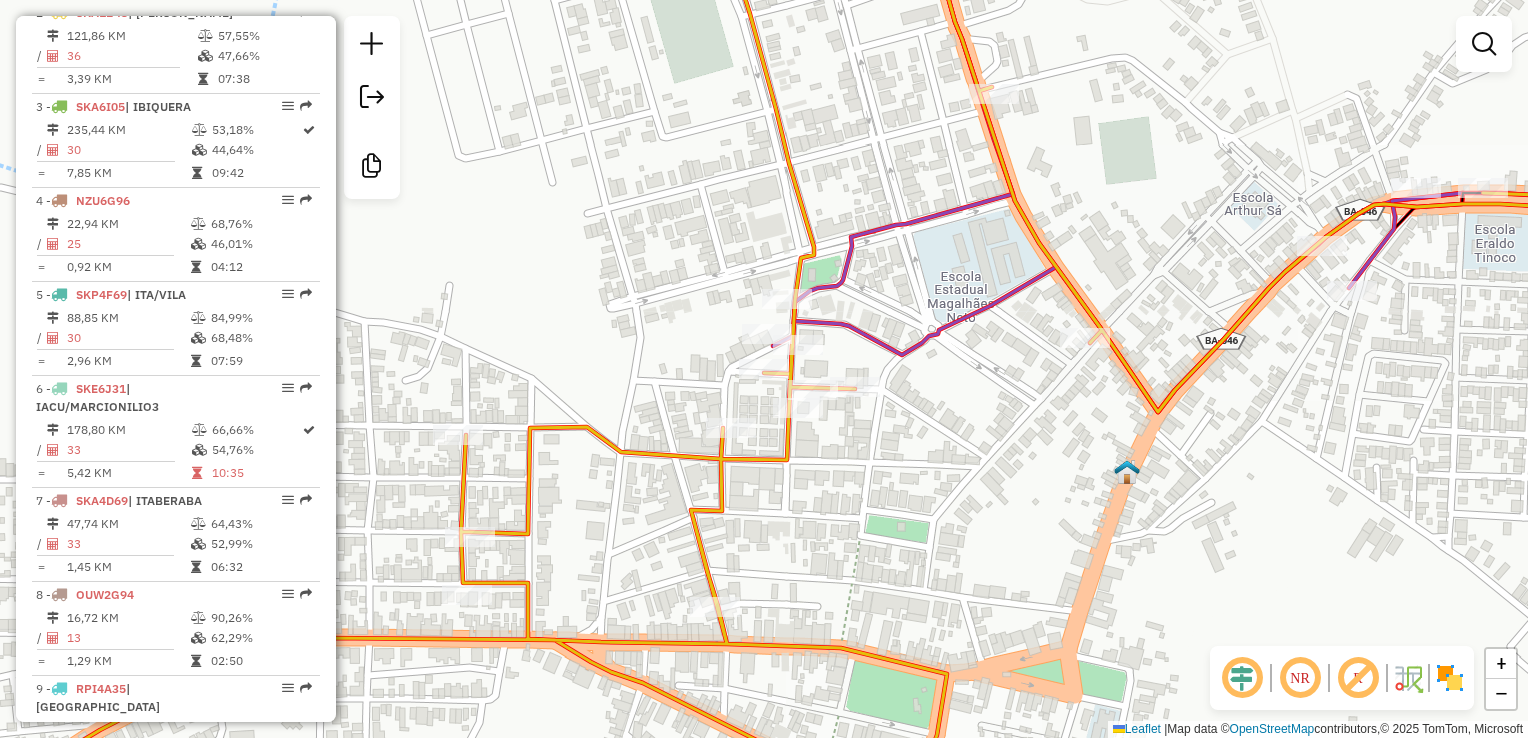 click 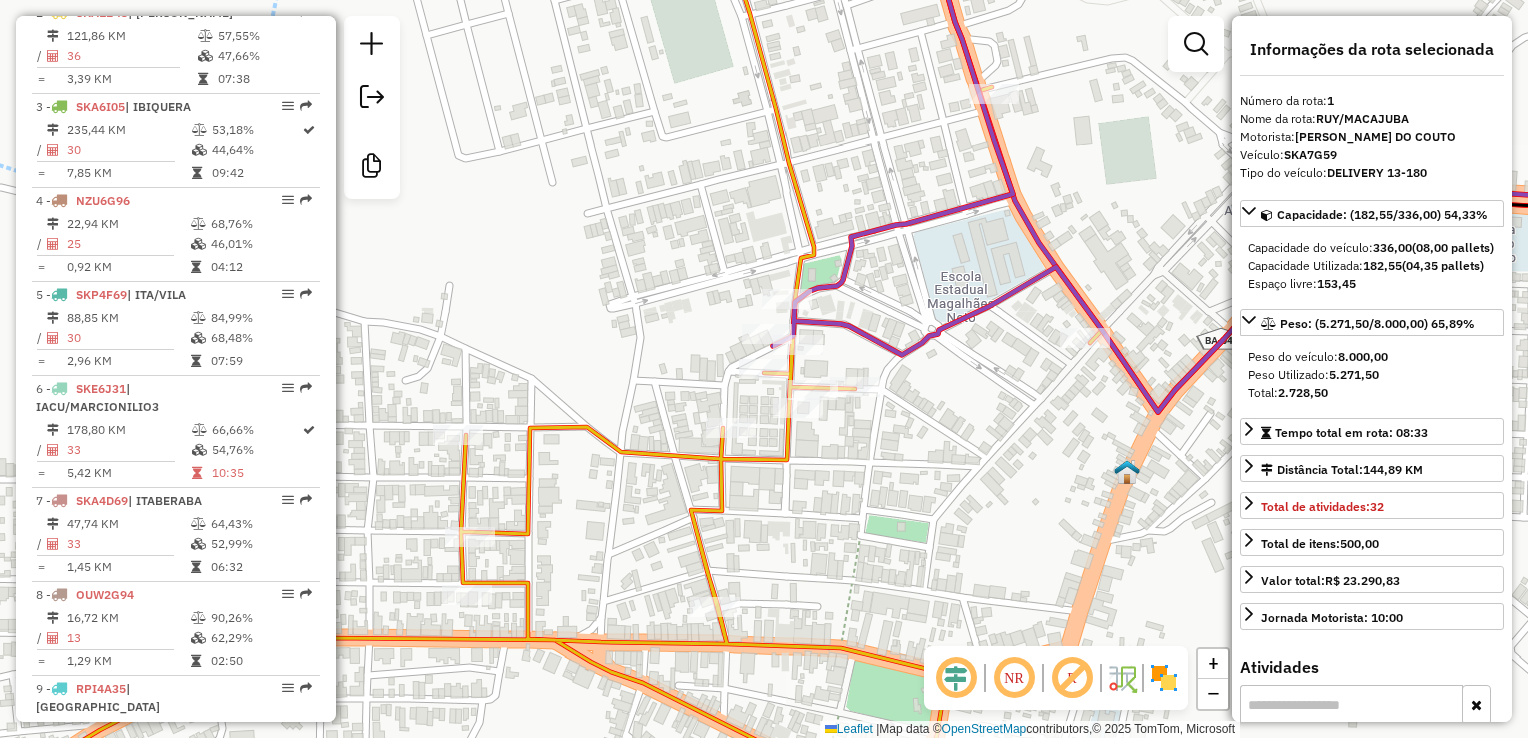 scroll, scrollTop: 763, scrollLeft: 0, axis: vertical 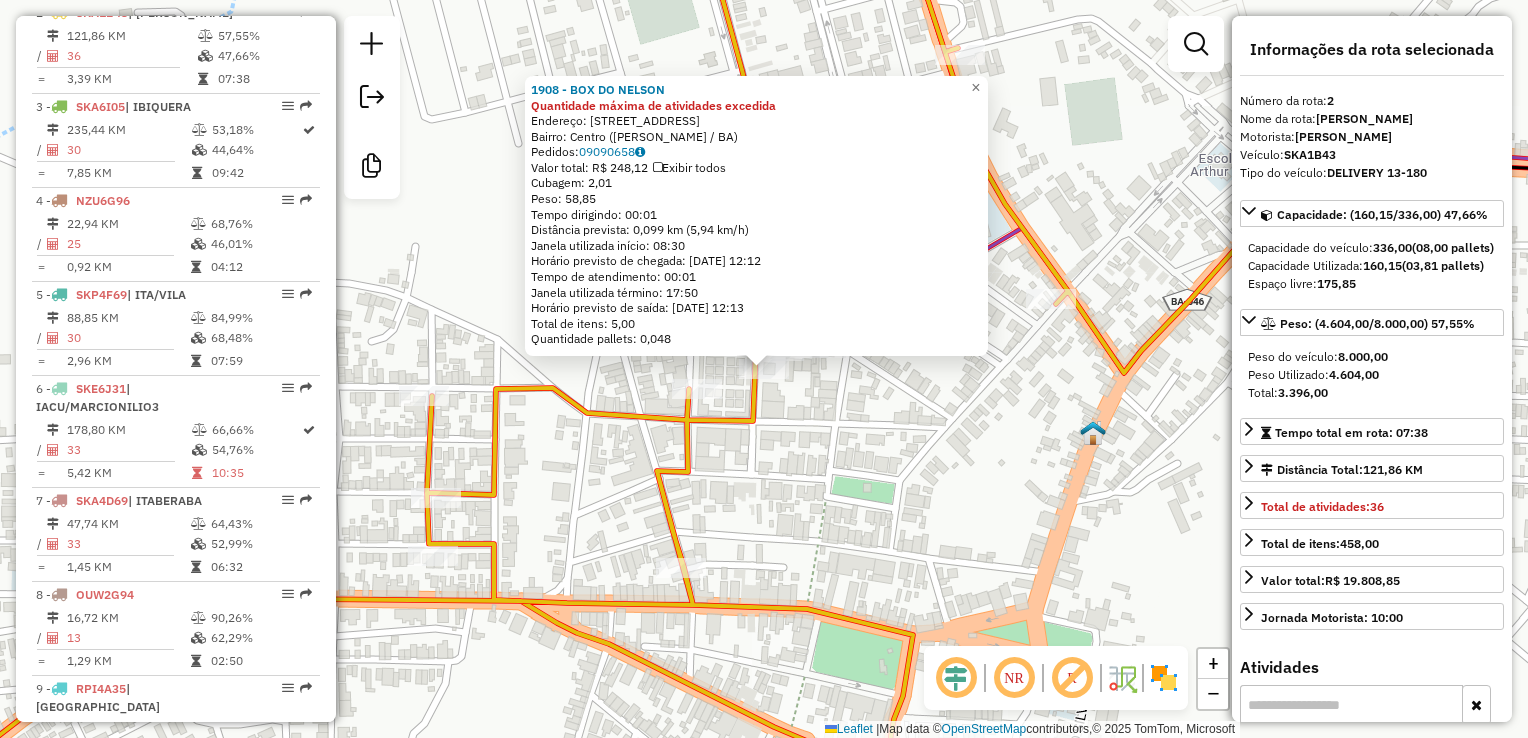 click on "1908 - BOX DO NELSON Quantidade máxima de atividades excedida  Endereço:  [GEOGRAPHIC_DATA] 06   Bairro: [GEOGRAPHIC_DATA] ([PERSON_NAME] / BA)   Pedidos:  09090658   Valor total: R$ 248,12   Exibir todos   Cubagem: 2,01  Peso: 58,85  Tempo dirigindo: 00:01   Distância prevista: 0,099 km (5,94 km/h)   [GEOGRAPHIC_DATA] utilizada início: 08:30   Horário previsto de chegada: [DATE] 12:12   Tempo de atendimento: 00:01   Janela utilizada término: 17:50   Horário previsto de saída: [DATE] 12:13   Total de itens: 5,00   Quantidade pallets: 0,048  × Janela de atendimento Grade de atendimento Capacidade Transportadoras Veículos Cliente Pedidos  Rotas Selecione os dias de semana para filtrar as janelas de atendimento  Seg   Ter   Qua   Qui   Sex   Sáb   Dom  Informe o período da janela de atendimento: De: Até:  Filtrar exatamente a janela do cliente  Considerar janela de atendimento padrão  Selecione os dias de semana para filtrar as grades de atendimento  Seg   Ter   Qua   Qui   Sex   Sáb   Dom   Peso mínimo:   De:" 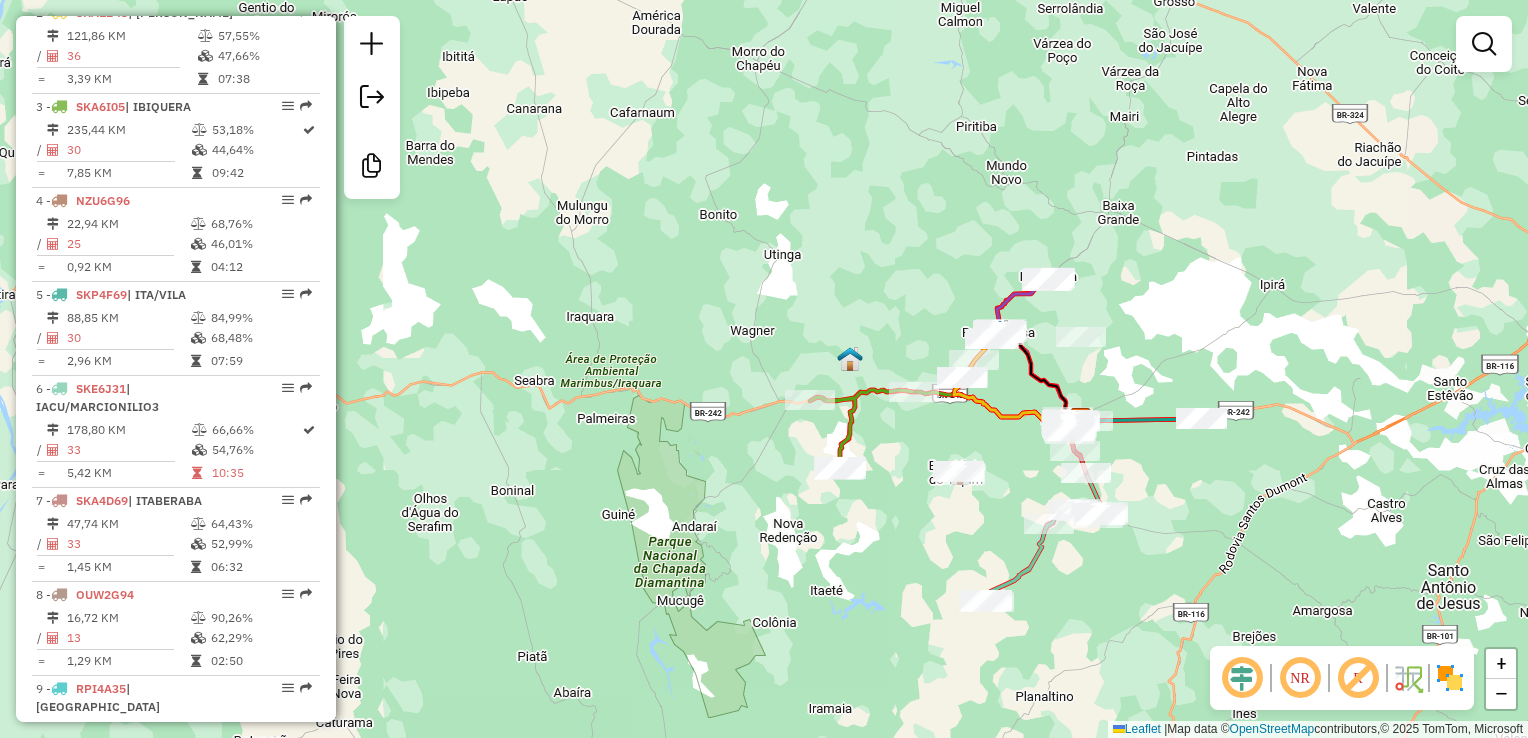 drag, startPoint x: 1242, startPoint y: 342, endPoint x: 1060, endPoint y: 386, distance: 187.24316 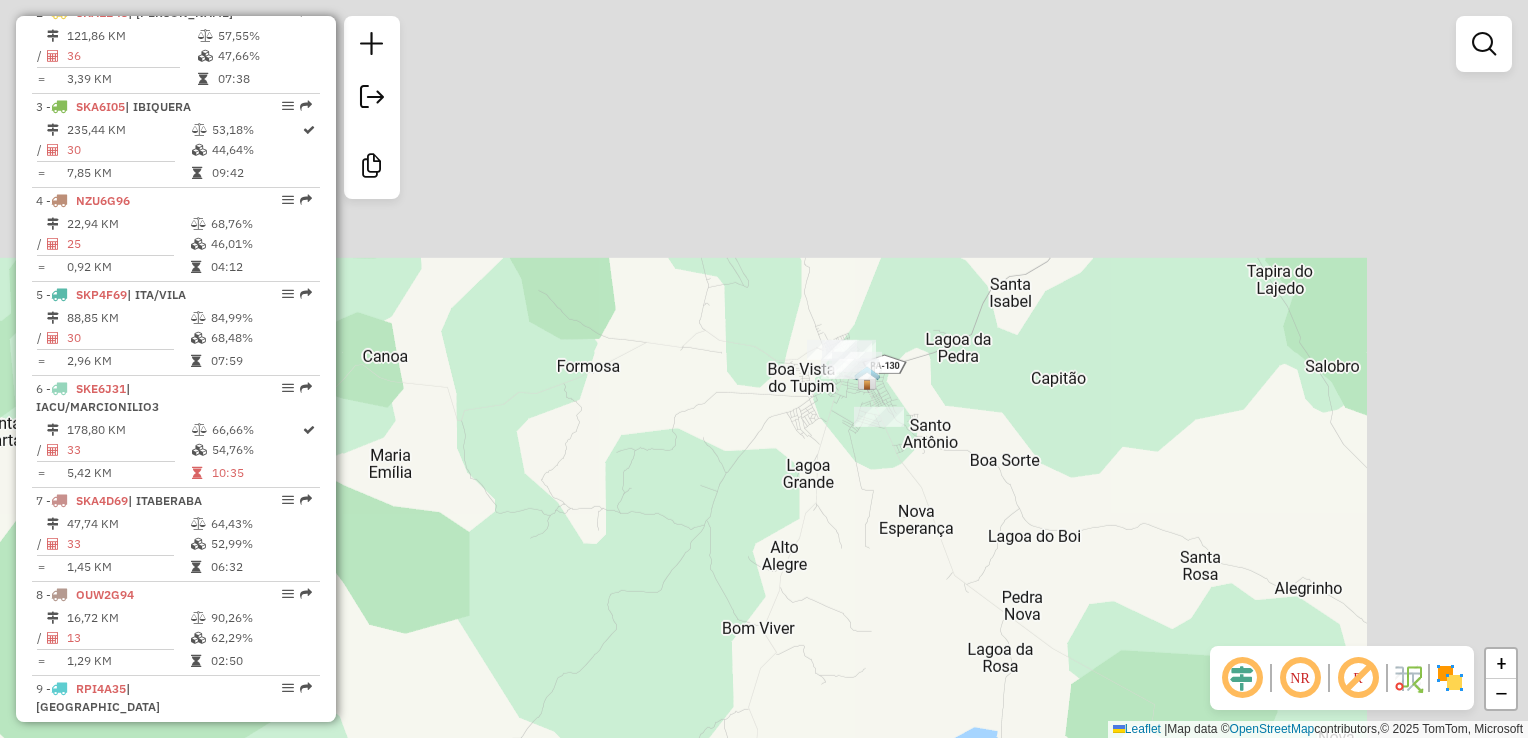 drag, startPoint x: 1111, startPoint y: 154, endPoint x: 708, endPoint y: 579, distance: 585.69104 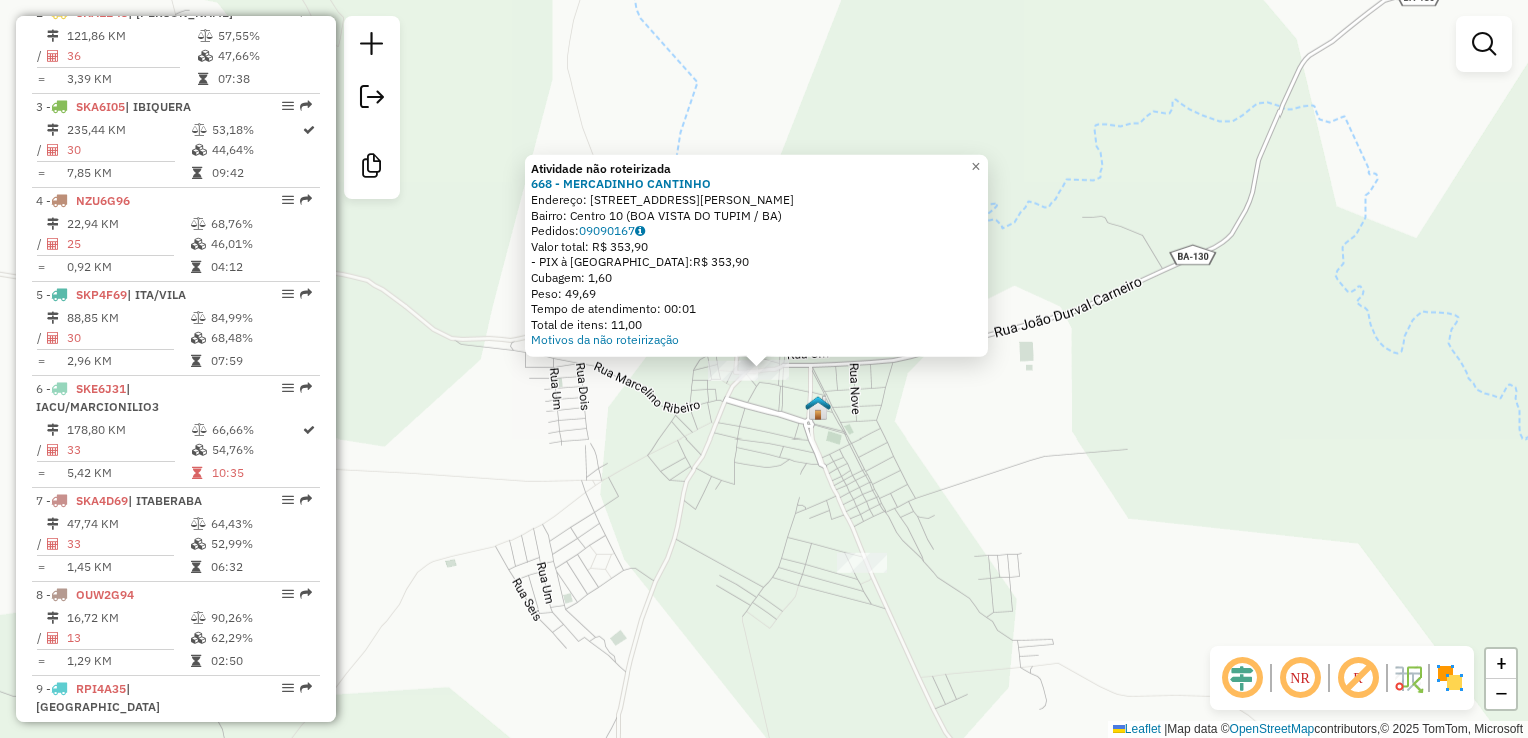 click on "Atividade não roteirizada 668 - MERCADINHO CANTINHO  Endereço:  [STREET_ADDRESS]   Bairro: Centro 10 ([GEOGRAPHIC_DATA] / BA)   Pedidos:  09090167   Valor total: R$ 353,90   - PIX à Vista:  R$ 353,90   Cubagem: 1,60   Peso: 49,69   Tempo de atendimento: 00:01   Total de itens: 11,00  Motivos da não roteirização × Janela de atendimento Grade de atendimento Capacidade Transportadoras Veículos Cliente Pedidos  Rotas Selecione os dias de semana para filtrar as janelas de atendimento  Seg   Ter   Qua   Qui   Sex   Sáb   Dom  Informe o período da janela de atendimento: De: Até:  Filtrar exatamente a janela do cliente  Considerar janela de atendimento padrão  Selecione os dias de semana para filtrar as grades de atendimento  Seg   Ter   Qua   Qui   Sex   Sáb   Dom   Considerar clientes sem dia de atendimento cadastrado  Clientes fora do dia de atendimento selecionado Filtrar as atividades entre os valores definidos abaixo:  Peso mínimo:   Peso máximo:   Cubagem mínima:   De:   De:" 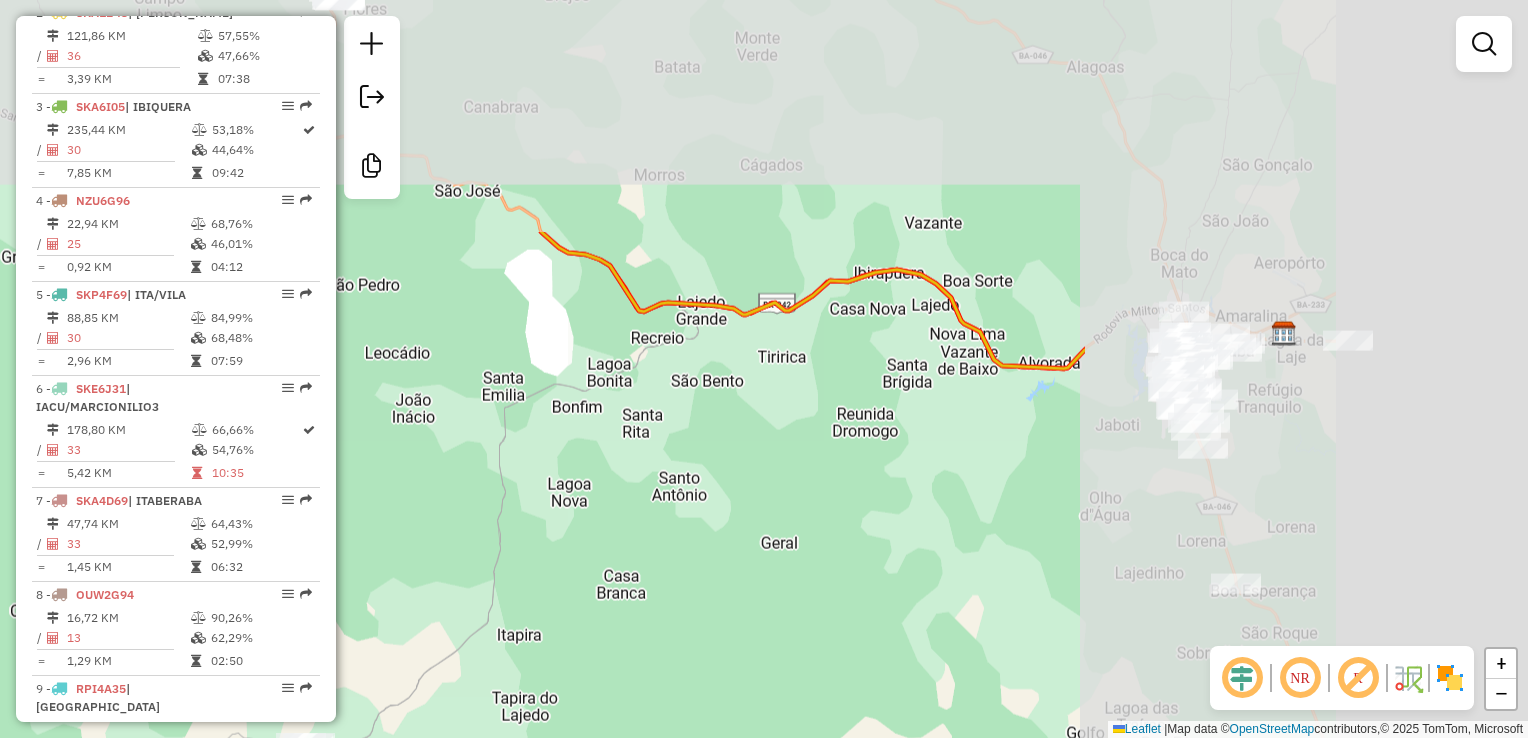 drag, startPoint x: 1177, startPoint y: 262, endPoint x: 551, endPoint y: 580, distance: 702.1396 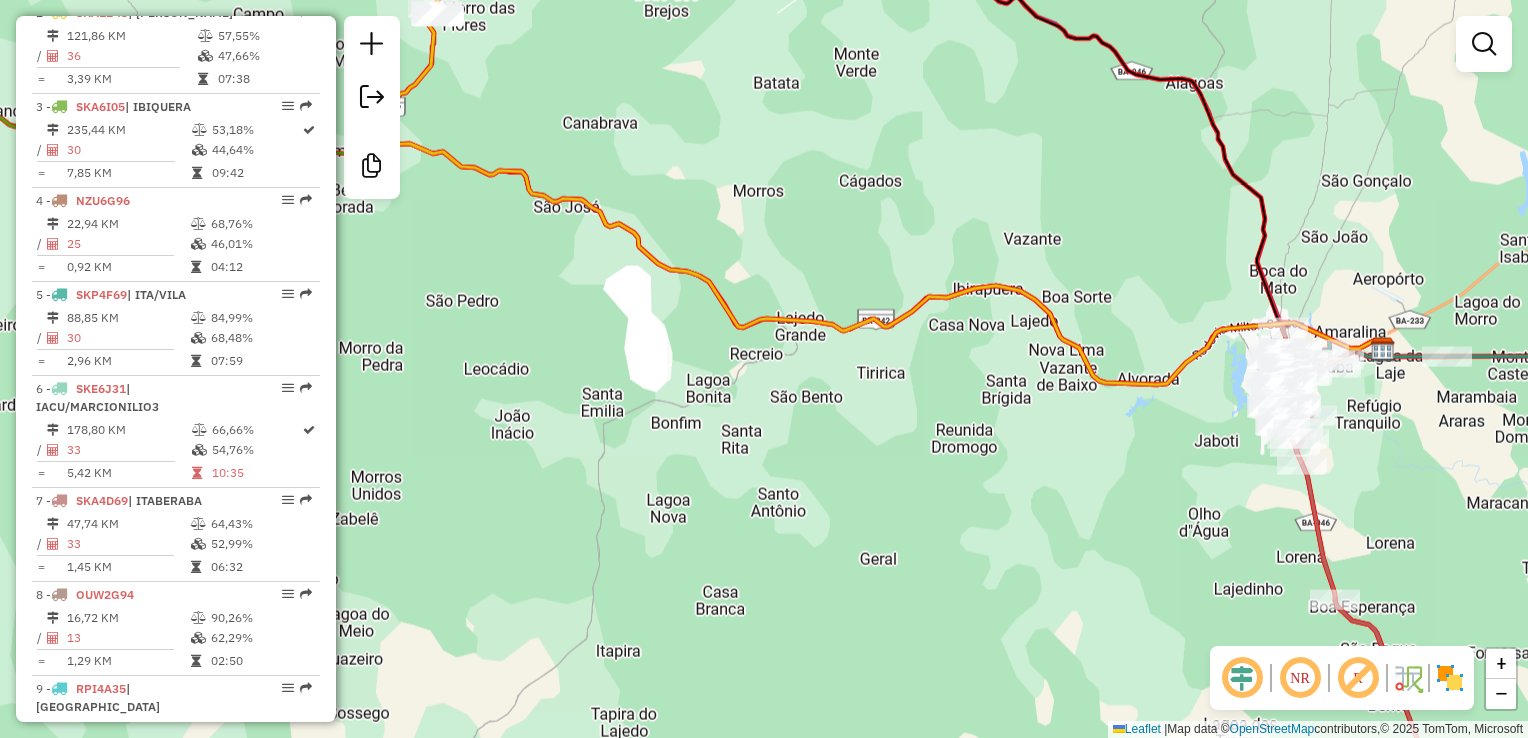 drag, startPoint x: 632, startPoint y: 477, endPoint x: 766, endPoint y: 483, distance: 134.13426 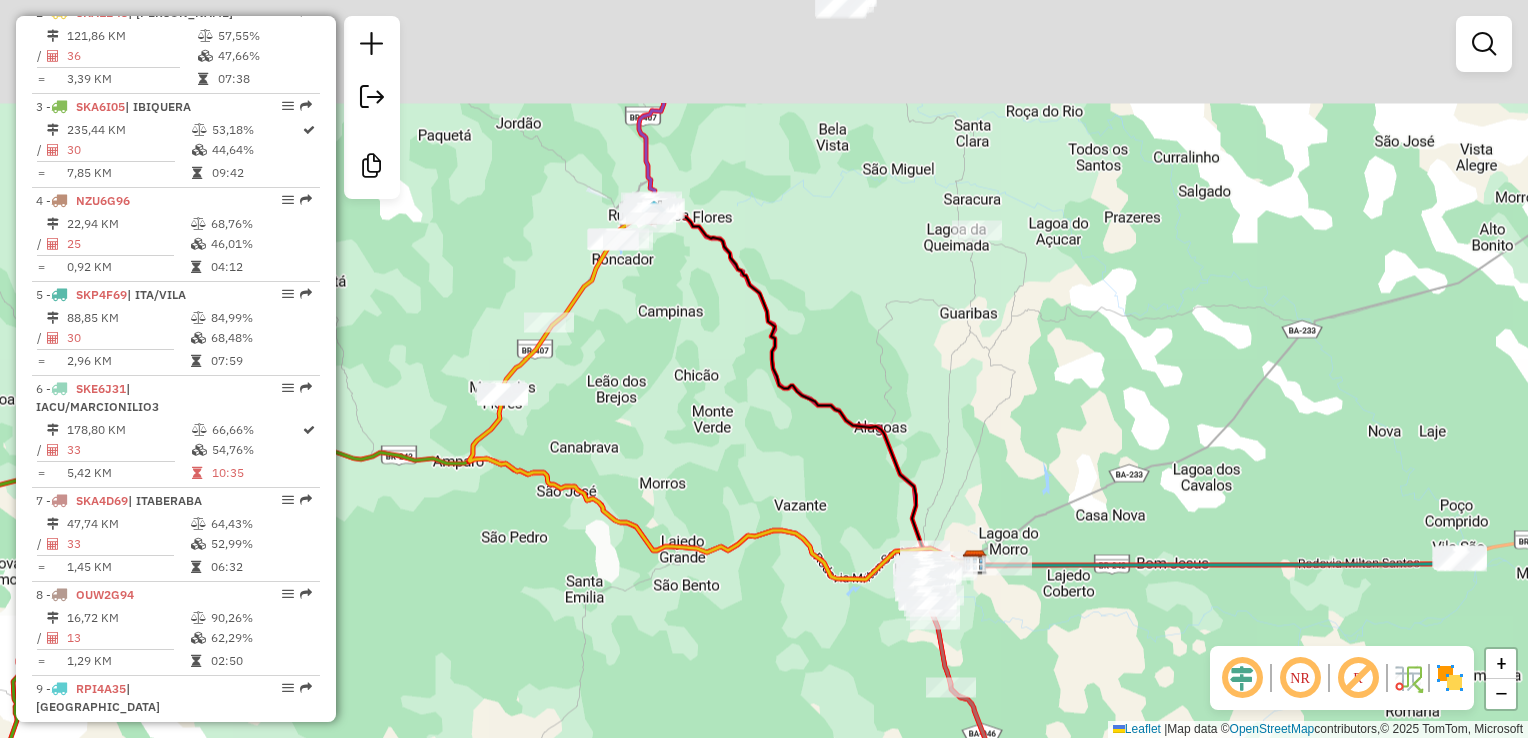 drag, startPoint x: 416, startPoint y: 413, endPoint x: 490, endPoint y: 591, distance: 192.76929 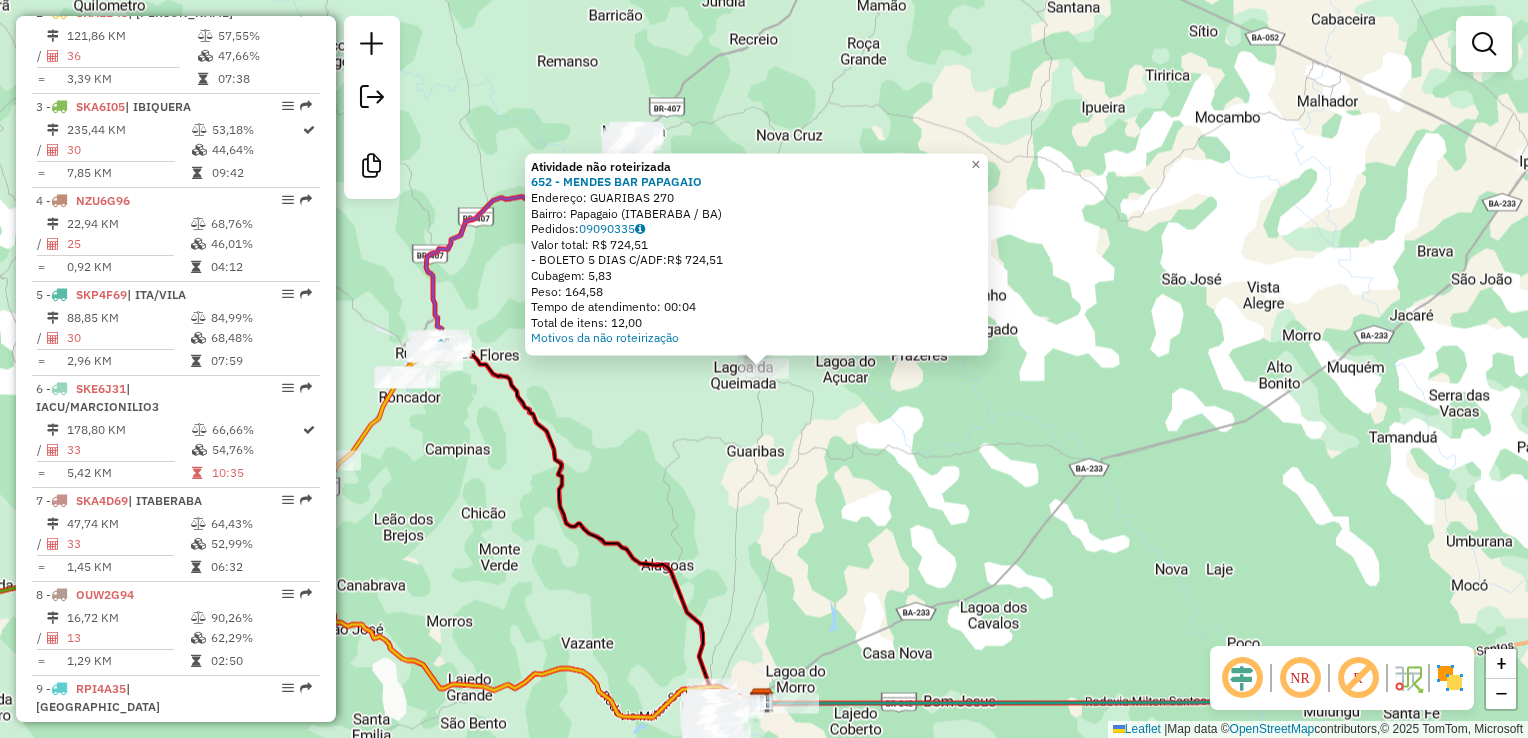 click on "Atividade não roteirizada 652 - MENDES BAR  PAPAGAIO  Endereço:  GUARIBAS 270   Bairro: Papagaio ([GEOGRAPHIC_DATA] / BA)   Pedidos:  09090335   Valor total: R$ 724,51   - BOLETO 5 DIAS C/ADF:  R$ 724,51   Cubagem: 5,83   Peso: 164,58   Tempo de atendimento: 00:04   Total de itens: 12,00  Motivos da não roteirização × Janela de atendimento Grade de atendimento Capacidade Transportadoras Veículos Cliente Pedidos  Rotas Selecione os dias de semana para filtrar as janelas de atendimento  Seg   Ter   Qua   Qui   Sex   Sáb   Dom  Informe o período da janela de atendimento: De: Até:  Filtrar exatamente a janela do cliente  Considerar janela de atendimento padrão  Selecione os dias de semana para filtrar as grades de atendimento  Seg   Ter   Qua   Qui   Sex   Sáb   Dom   Considerar clientes sem dia de atendimento cadastrado  Clientes fora do dia de atendimento selecionado Filtrar as atividades entre os valores definidos abaixo:  Peso mínimo:   Peso máximo:   Cubagem mínima:   Cubagem máxima:   De:   Até:  +" 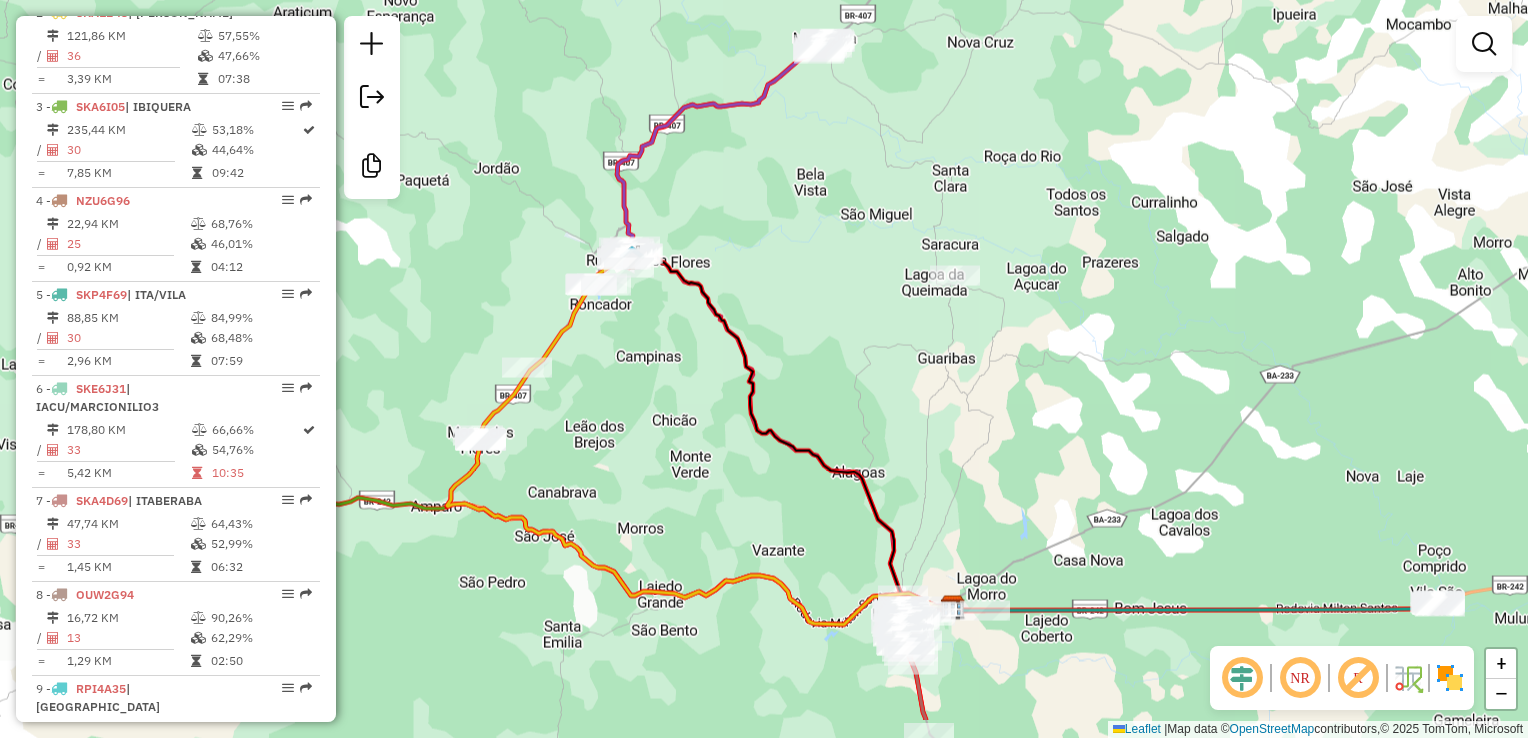 drag, startPoint x: 613, startPoint y: 431, endPoint x: 824, endPoint y: 330, distance: 233.92734 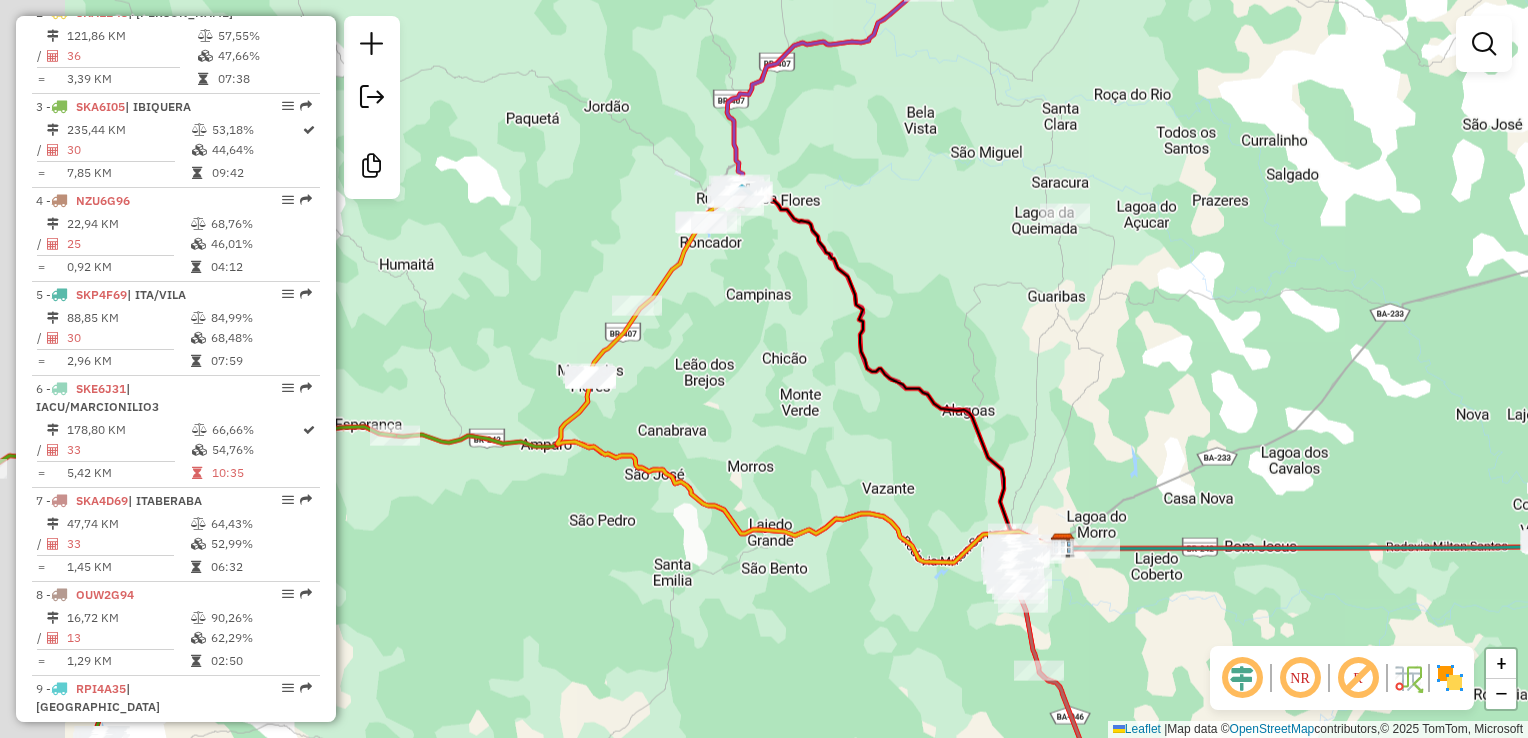 drag, startPoint x: 632, startPoint y: 440, endPoint x: 736, endPoint y: 379, distance: 120.56948 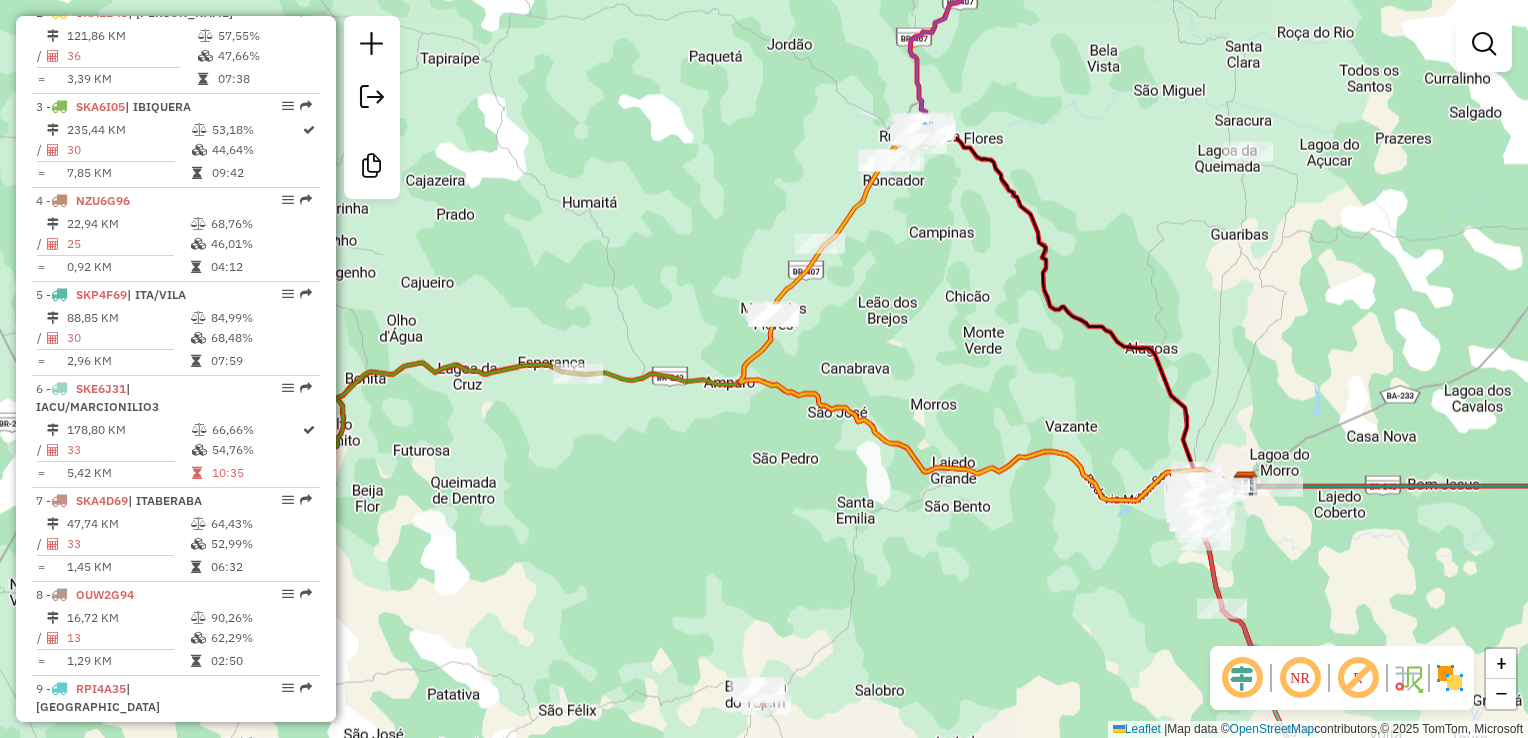 drag, startPoint x: 677, startPoint y: 367, endPoint x: 867, endPoint y: 307, distance: 199.24858 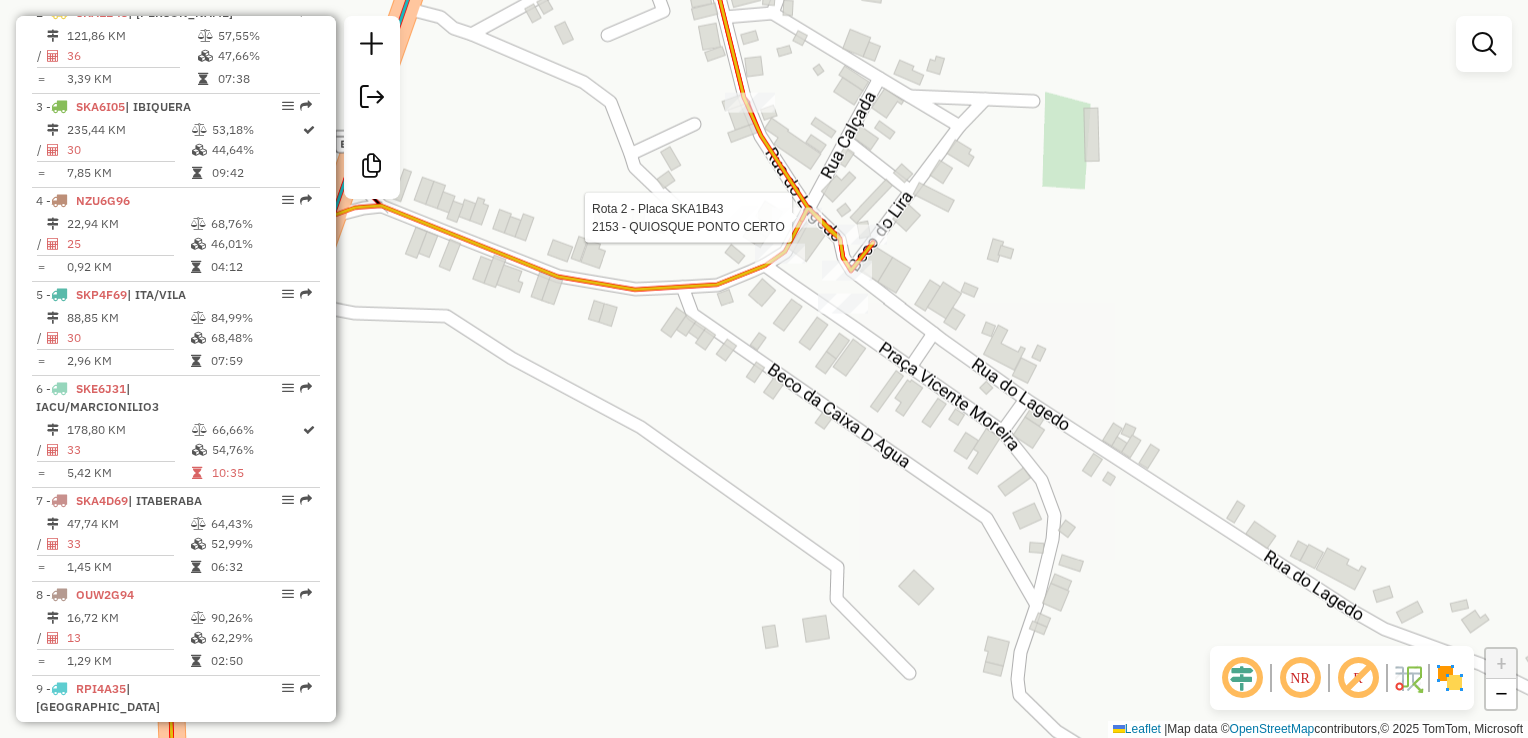 select on "**********" 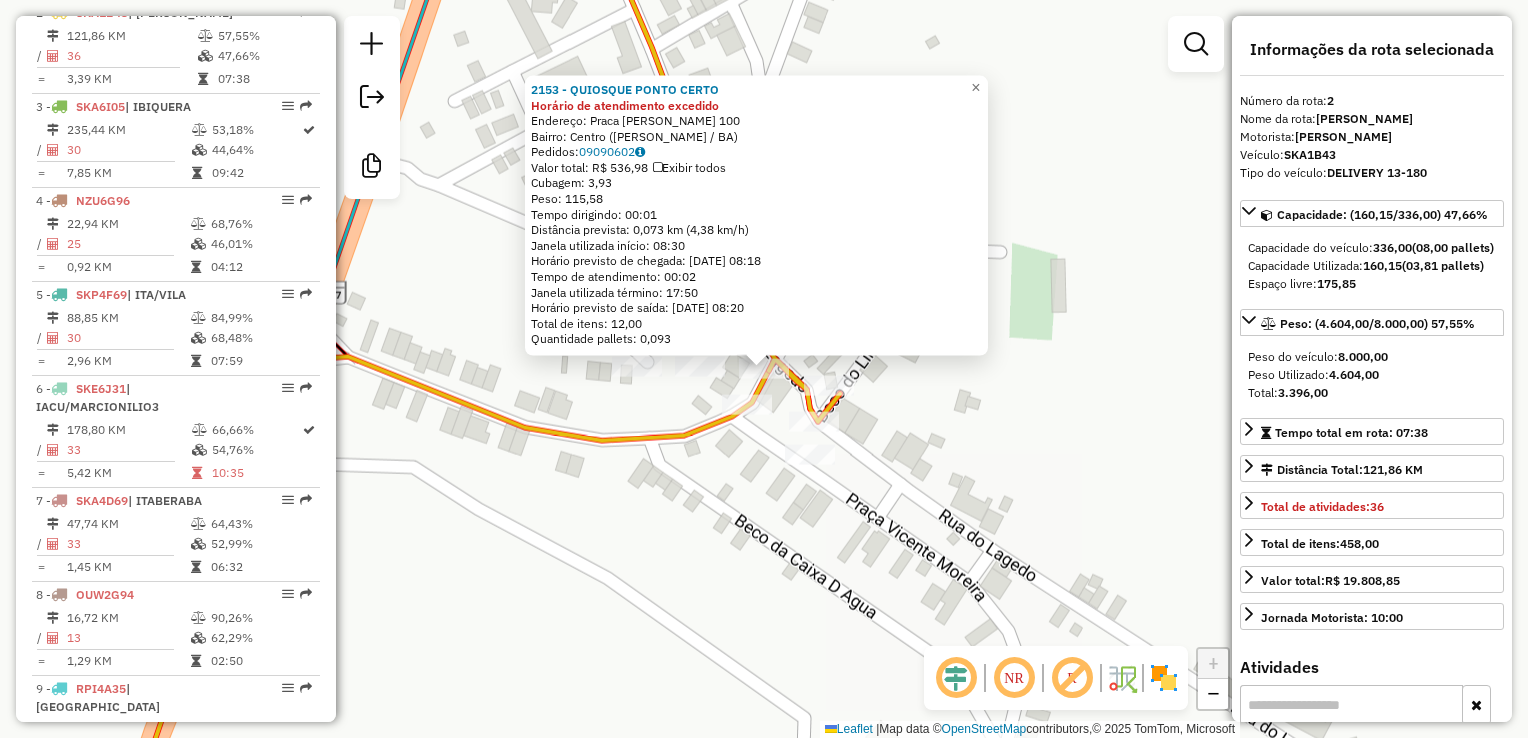 click on "2153 - QUIOSQUE PONTO CERTO Horário de atendimento excedido  Endereço:  Praca [PERSON_NAME] 100   Bairro: Centro ([PERSON_NAME] / BA)   Pedidos:  09090602   Valor total: R$ 536,98   Exibir todos   Cubagem: 3,93  Peso: 115,58  Tempo dirigindo: 00:01   Distância prevista: 0,073 km (4,38 km/h)   [GEOGRAPHIC_DATA] utilizada início: 08:30   Horário previsto de chegada: [DATE] 08:18   Tempo de atendimento: 00:02   Janela utilizada término: 17:50   Horário previsto de saída: [DATE] 08:20   Total de itens: 12,00   Quantidade pallets: 0,093  × Janela de atendimento Grade de atendimento Capacidade Transportadoras Veículos Cliente Pedidos  Rotas Selecione os dias de semana para filtrar as janelas de atendimento  Seg   Ter   Qua   Qui   Sex   Sáb   Dom  Informe o período da janela de atendimento: De: Até:  Filtrar exatamente a janela do cliente  Considerar janela de atendimento padrão  Selecione os dias de semana para filtrar as grades de atendimento  Seg   Ter   Qua   Qui   Sex   Sáb   Dom   Peso mínimo:  +" 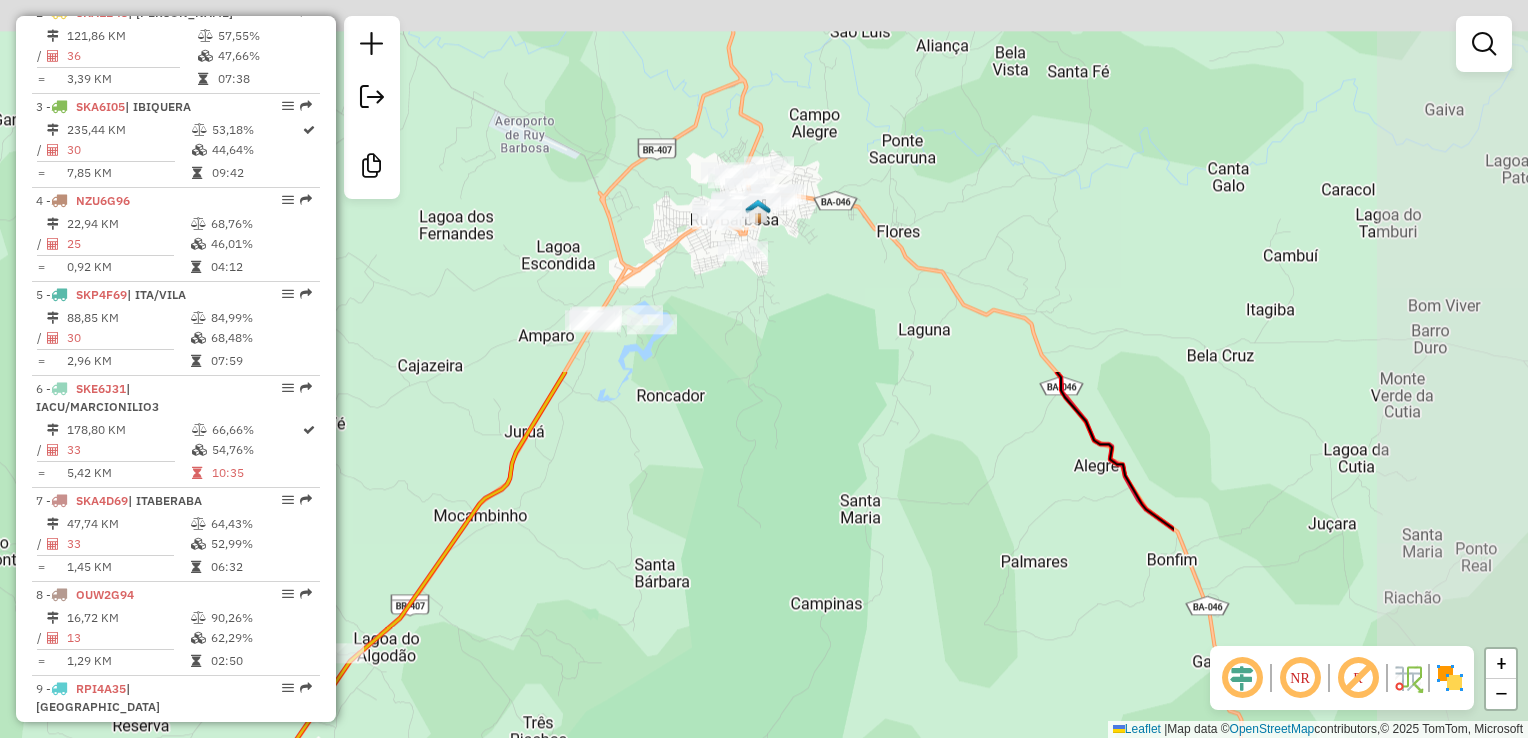 drag, startPoint x: 960, startPoint y: 303, endPoint x: 465, endPoint y: 700, distance: 634.5345 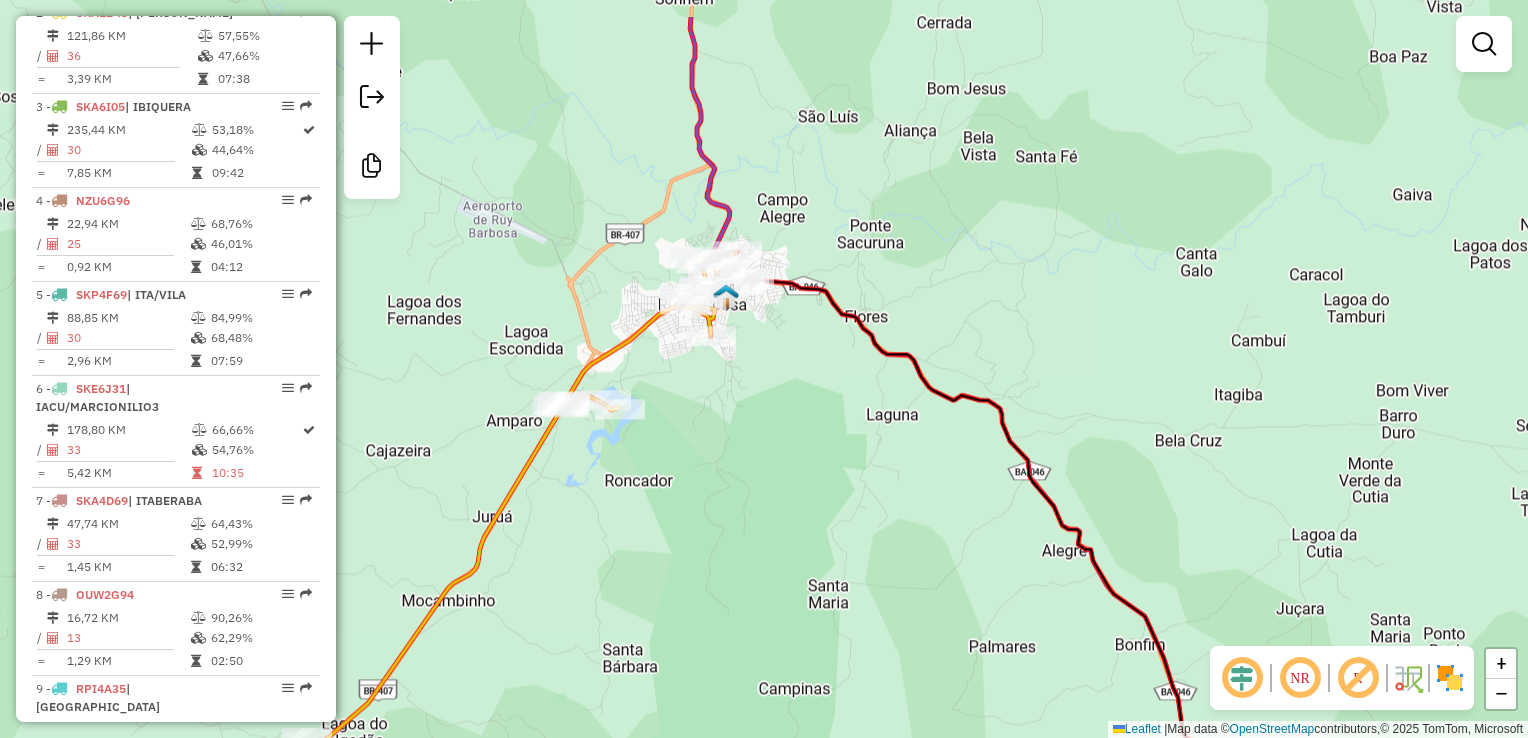 drag, startPoint x: 736, startPoint y: 383, endPoint x: 666, endPoint y: 597, distance: 225.15773 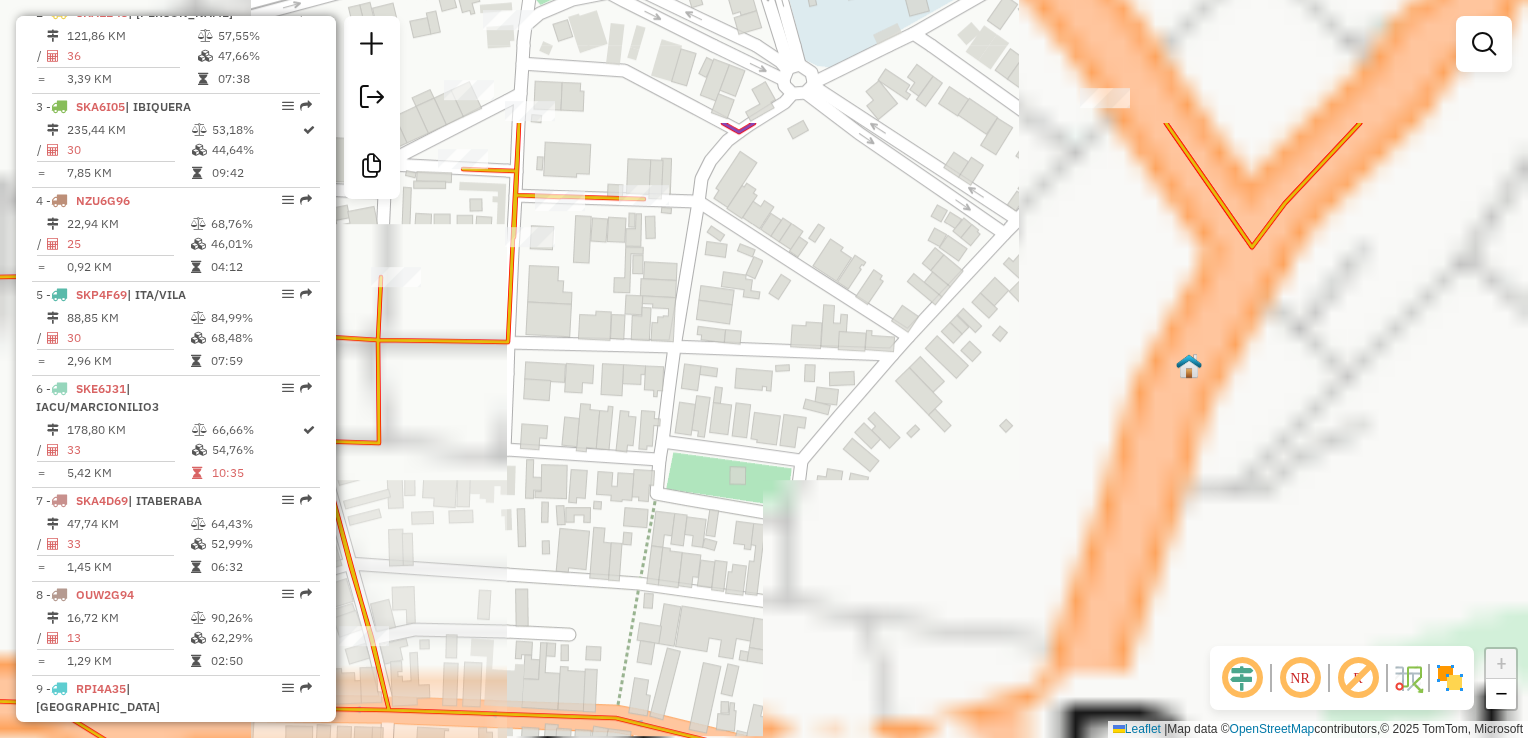 drag, startPoint x: 812, startPoint y: 222, endPoint x: 512, endPoint y: 650, distance: 522.67004 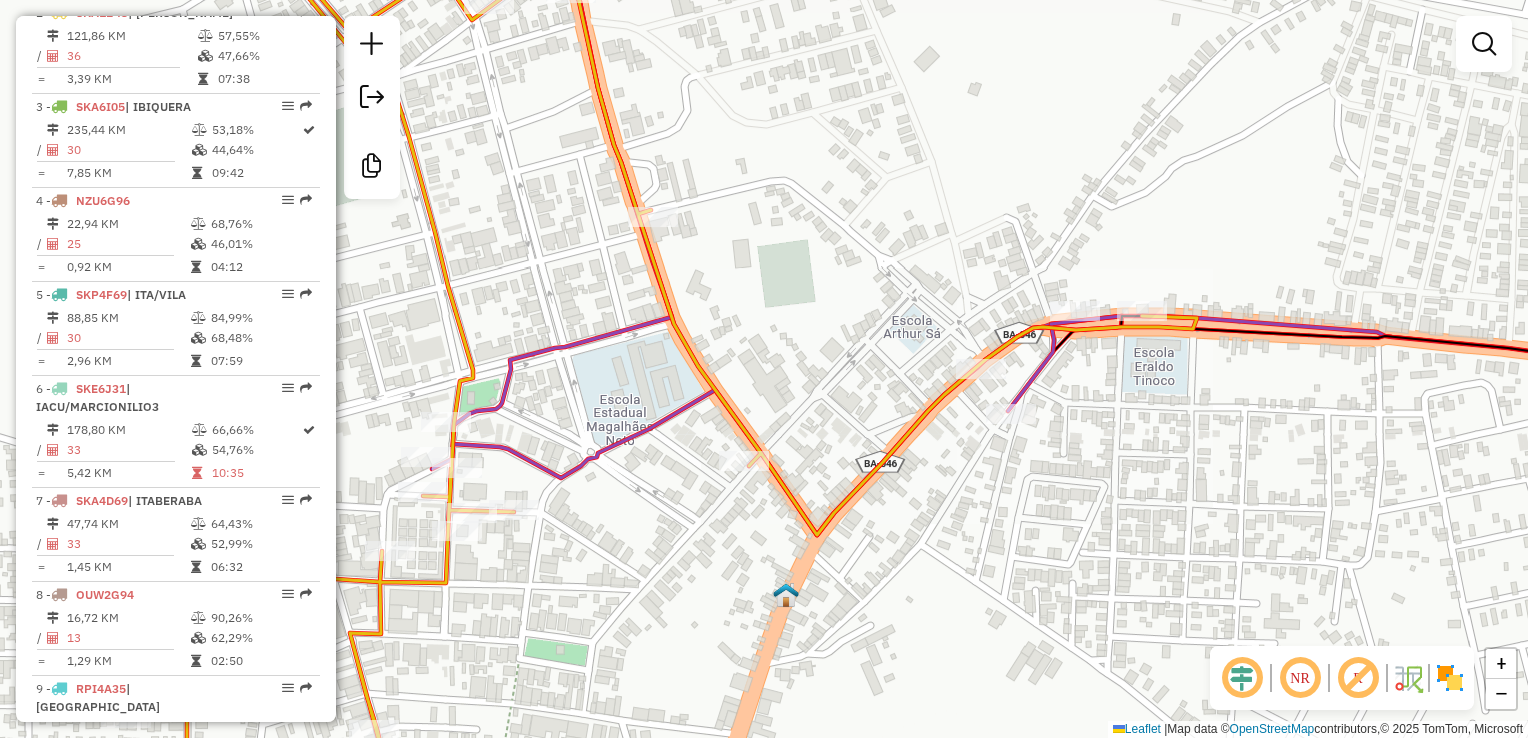 click 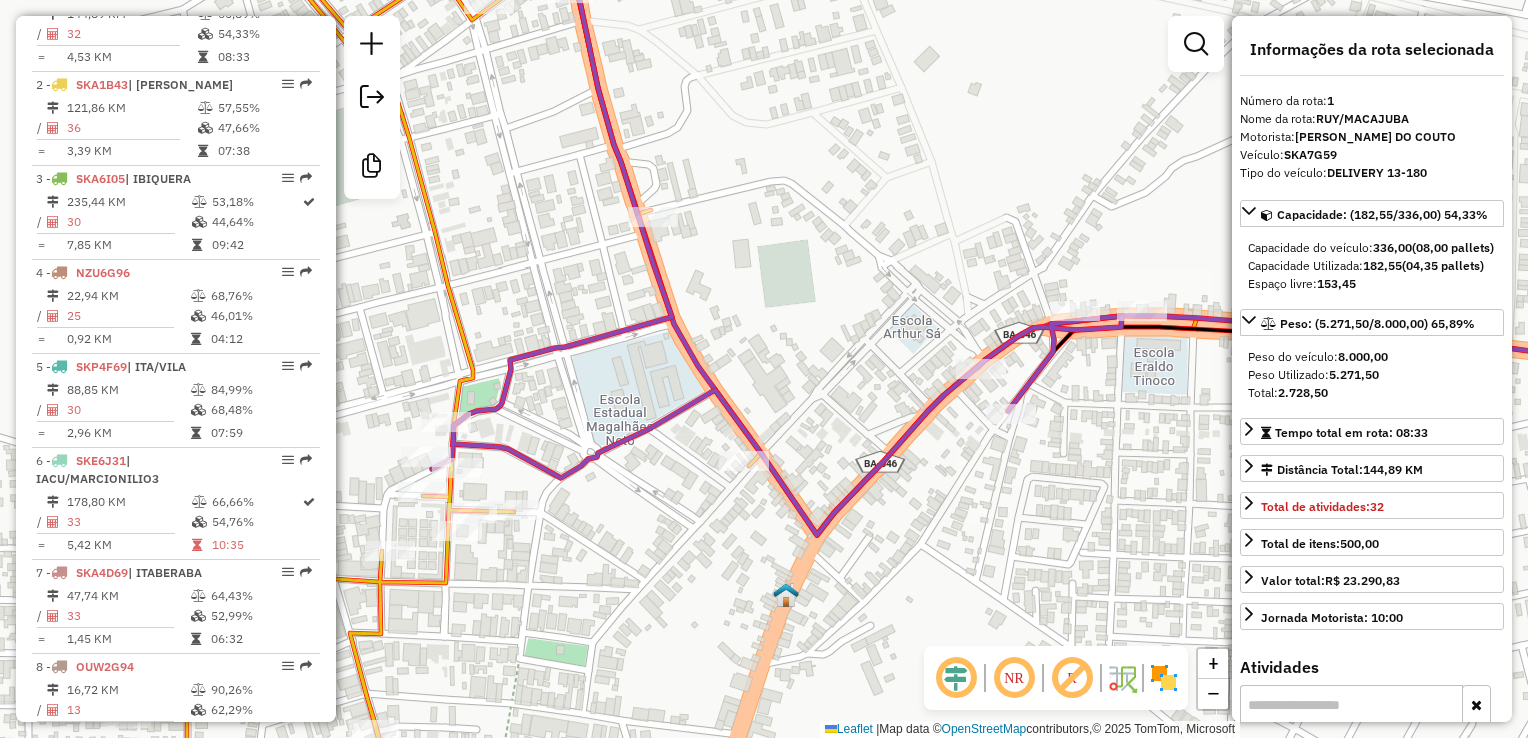 scroll, scrollTop: 763, scrollLeft: 0, axis: vertical 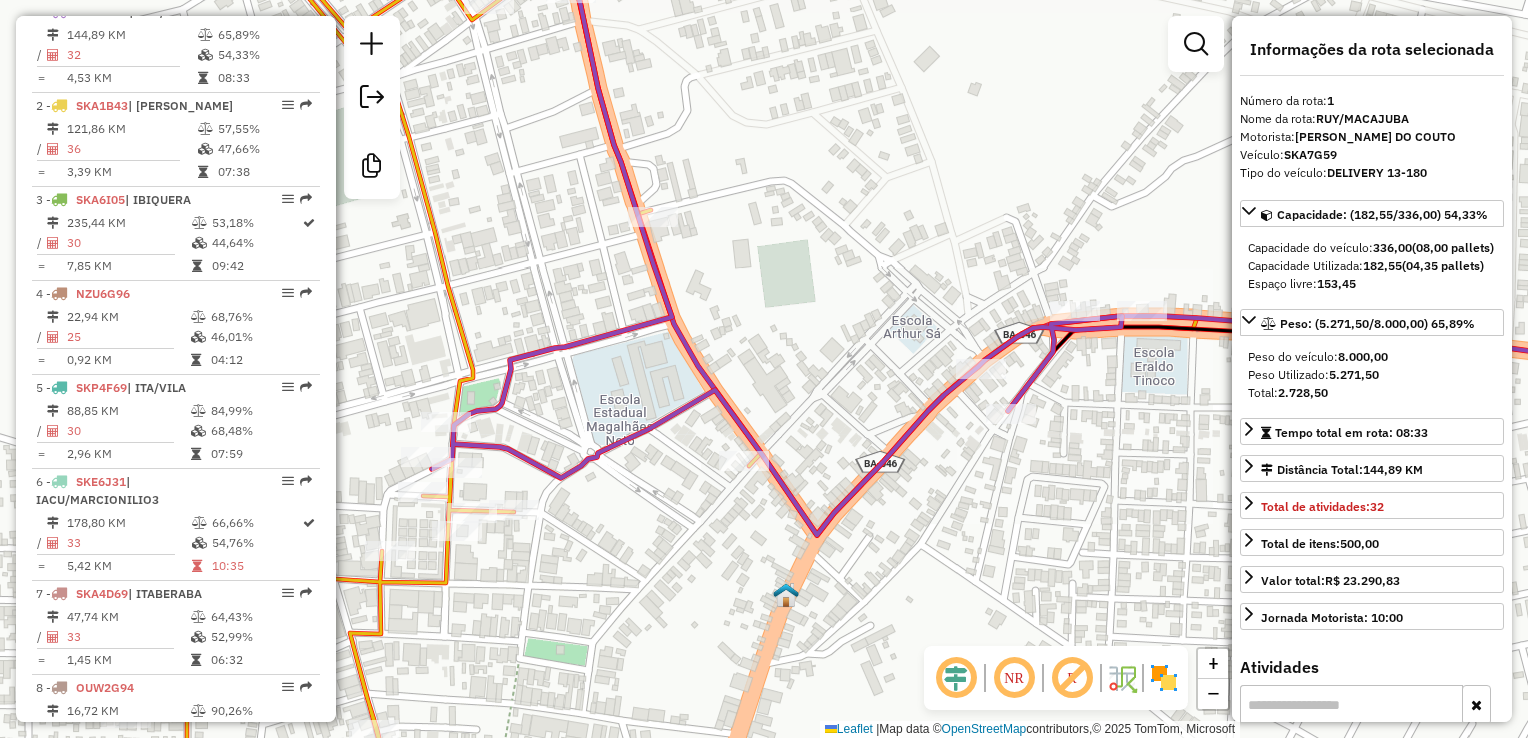 click on "Janela de atendimento Grade de atendimento Capacidade Transportadoras Veículos Cliente Pedidos  Rotas Selecione os dias de semana para filtrar as janelas de atendimento  Seg   Ter   Qua   Qui   Sex   Sáb   Dom  Informe o período da janela de atendimento: De: Até:  Filtrar exatamente a janela do cliente  Considerar janela de atendimento padrão  Selecione os dias de semana para filtrar as grades de atendimento  Seg   Ter   Qua   Qui   Sex   Sáb   Dom   Considerar clientes sem dia de atendimento cadastrado  Clientes fora do dia de atendimento selecionado Filtrar as atividades entre os valores definidos abaixo:  Peso mínimo:   Peso máximo:   Cubagem mínima:   Cubagem máxima:   De:   Até:  Filtrar as atividades entre o tempo de atendimento definido abaixo:  De:   Até:   Considerar capacidade total dos clientes não roteirizados Transportadora: Selecione um ou mais itens Tipo de veículo: Selecione um ou mais itens Veículo: Selecione um ou mais itens Motorista: Selecione um ou mais itens Nome: Rótulo:" 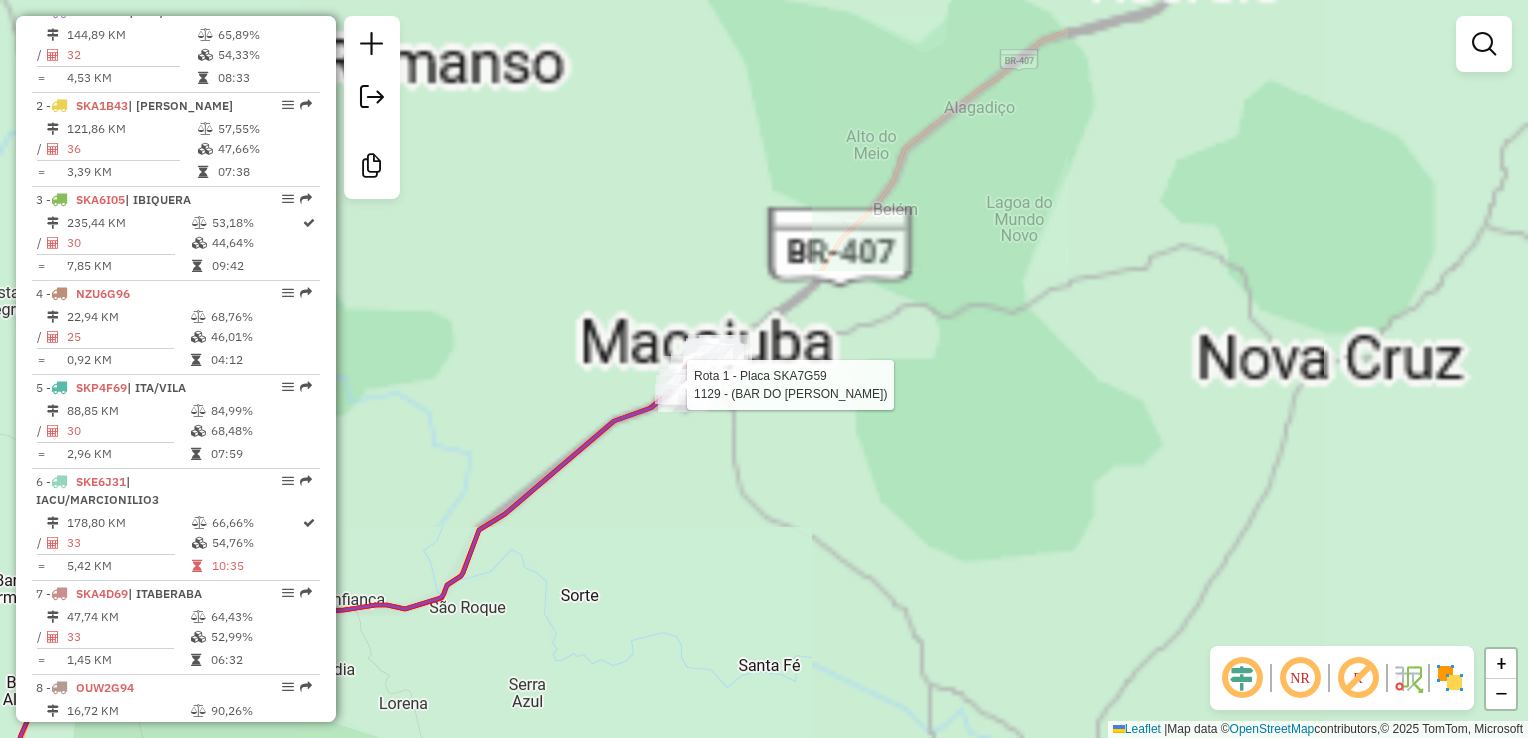 select on "**********" 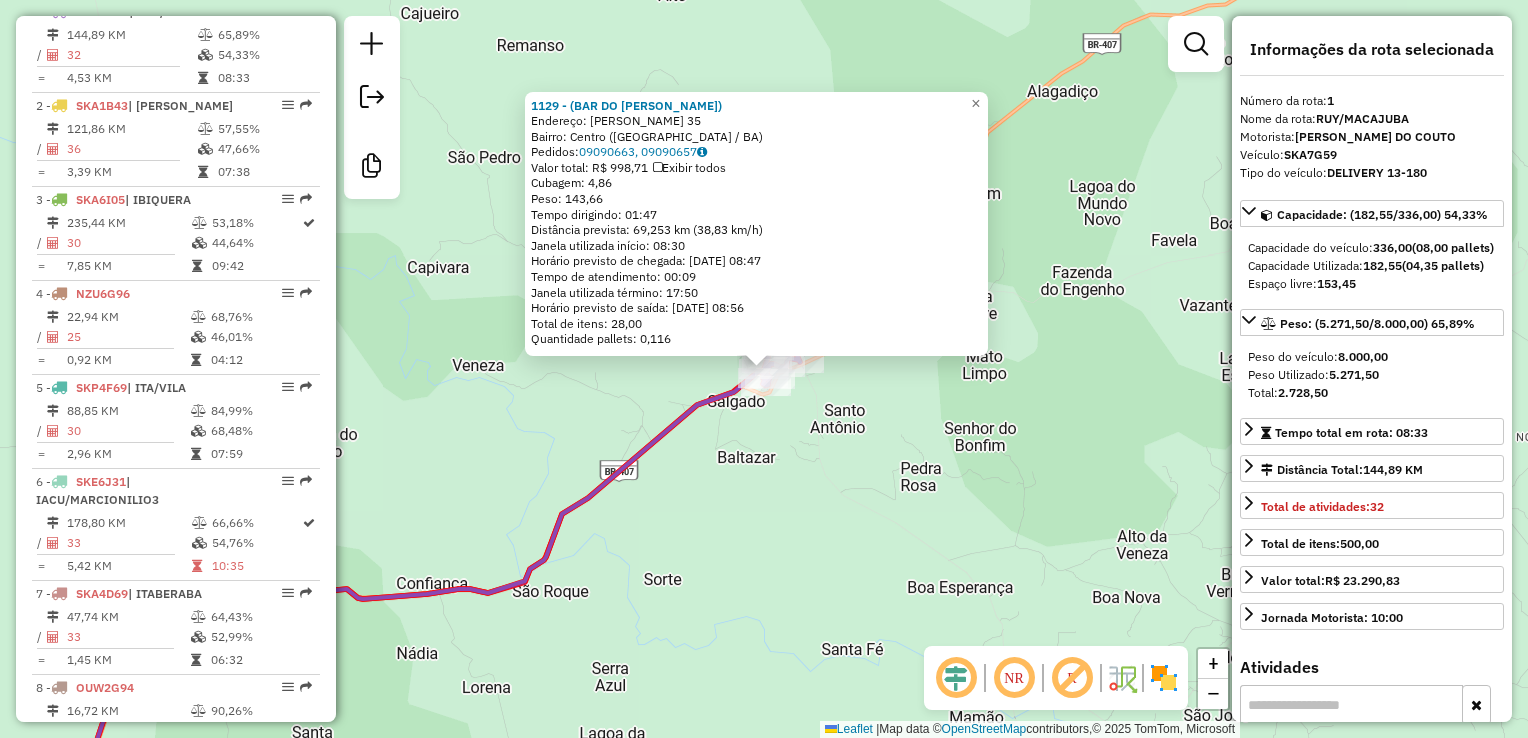 click on "1129 - (BAR DO [PERSON_NAME])  Endereço:  R [PERSON_NAME] 35   Bairro: [GEOGRAPHIC_DATA] ([GEOGRAPHIC_DATA] / BA)   Pedidos:  09090663, 09090657   Valor total: R$ 998,71   Exibir todos   Cubagem: 4,86  Peso: 143,66  Tempo dirigindo: 01:47   Distância prevista: 69,253 km (38,83 km/h)   [GEOGRAPHIC_DATA] utilizada início: 08:30   Horário previsto de chegada: [DATE] 08:47   Tempo de atendimento: 00:09   Janela utilizada término: 17:50   Horário previsto de saída: [DATE] 08:56   Total de itens: 28,00   Quantidade pallets: 0,116  × Janela de atendimento Grade de atendimento Capacidade Transportadoras Veículos Cliente Pedidos  Rotas Selecione os dias de semana para filtrar as janelas de atendimento  Seg   Ter   Qua   Qui   Sex   Sáb   Dom  Informe o período da janela de atendimento: De: Até:  Filtrar exatamente a janela do cliente  Considerar janela de atendimento padrão  Selecione os dias de semana para filtrar as grades de atendimento  Seg   Ter   Qua   Qui   Sex   Sáb   Dom   Peso mínimo:   Peso máximo:   De:  +" 